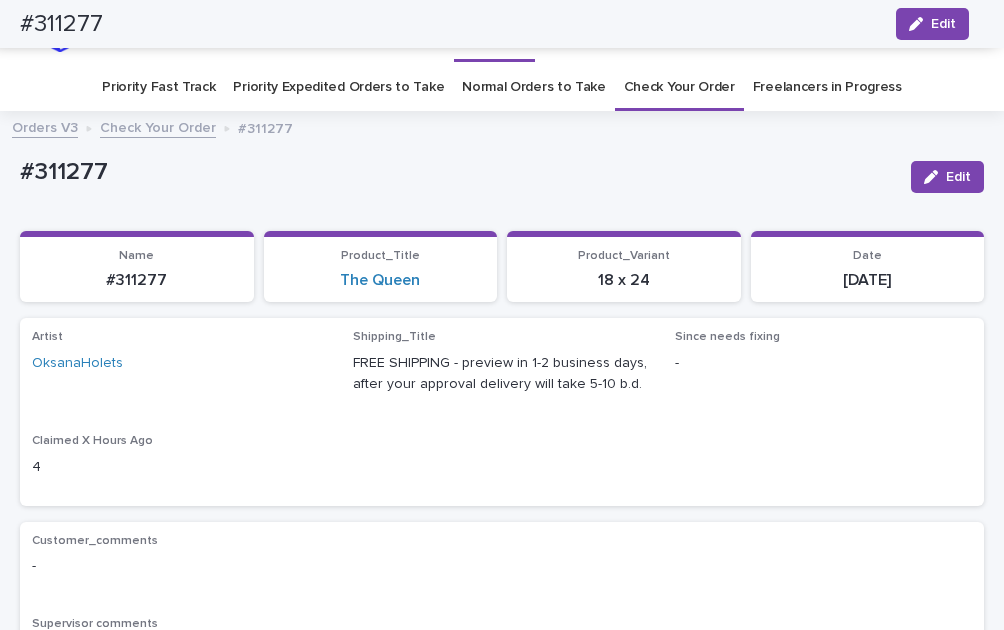 scroll, scrollTop: 0, scrollLeft: 0, axis: both 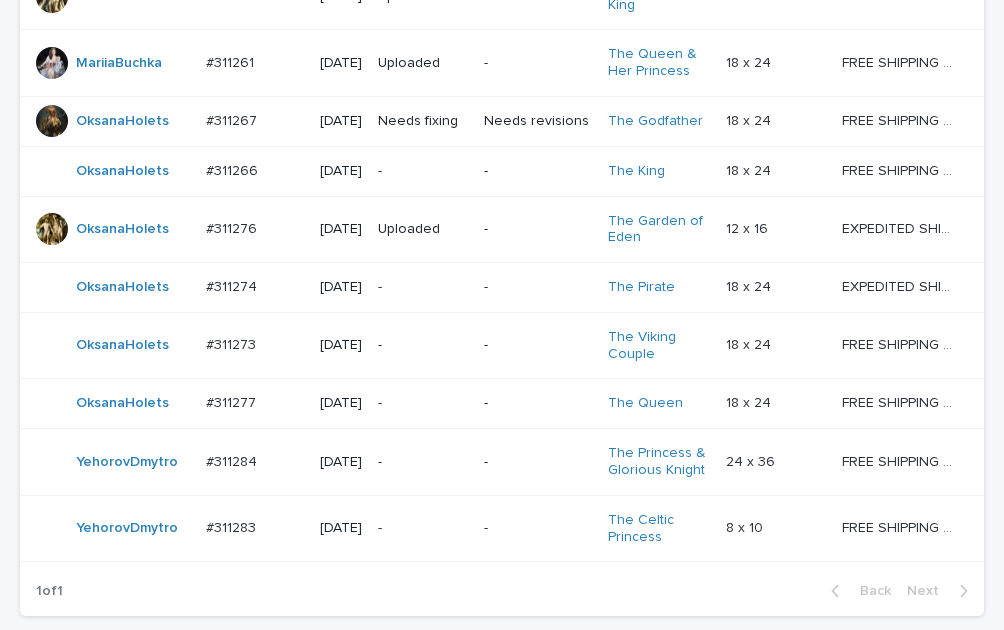 click on "#311266" at bounding box center (234, 169) 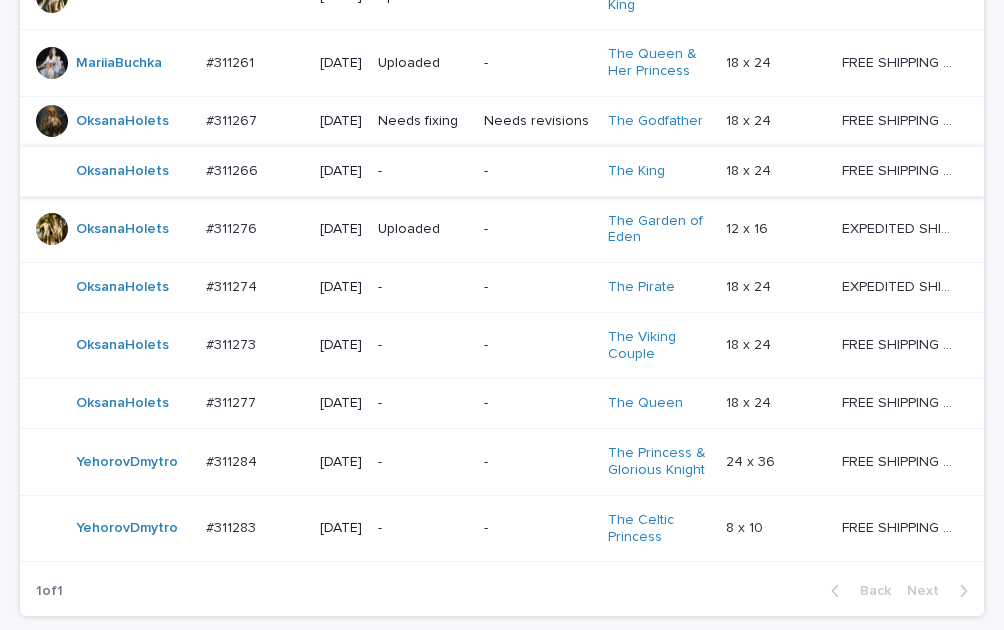 scroll, scrollTop: 0, scrollLeft: 0, axis: both 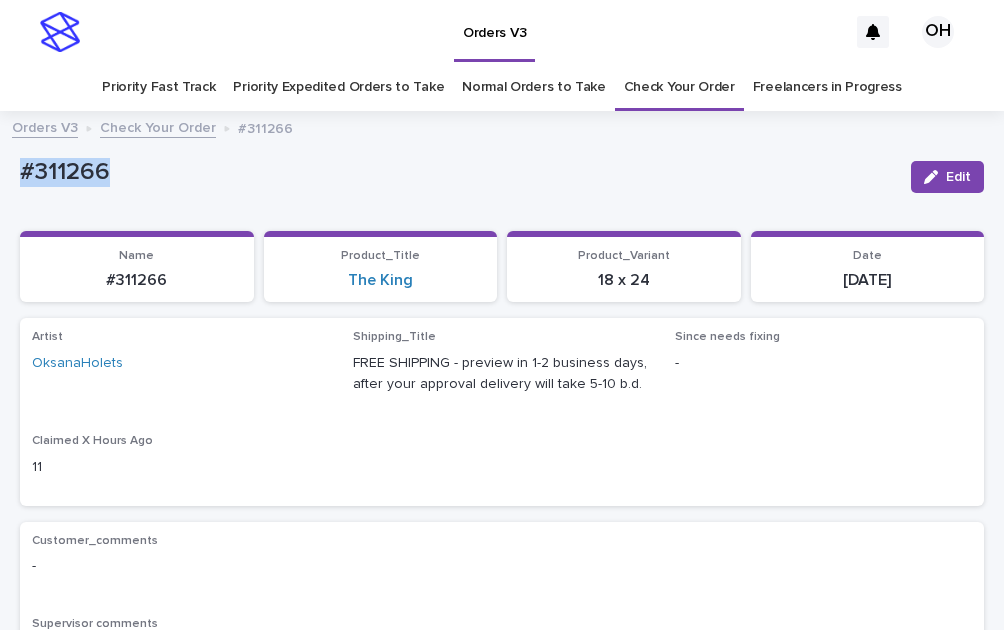 drag, startPoint x: 107, startPoint y: 170, endPoint x: 11, endPoint y: 163, distance: 96.25487 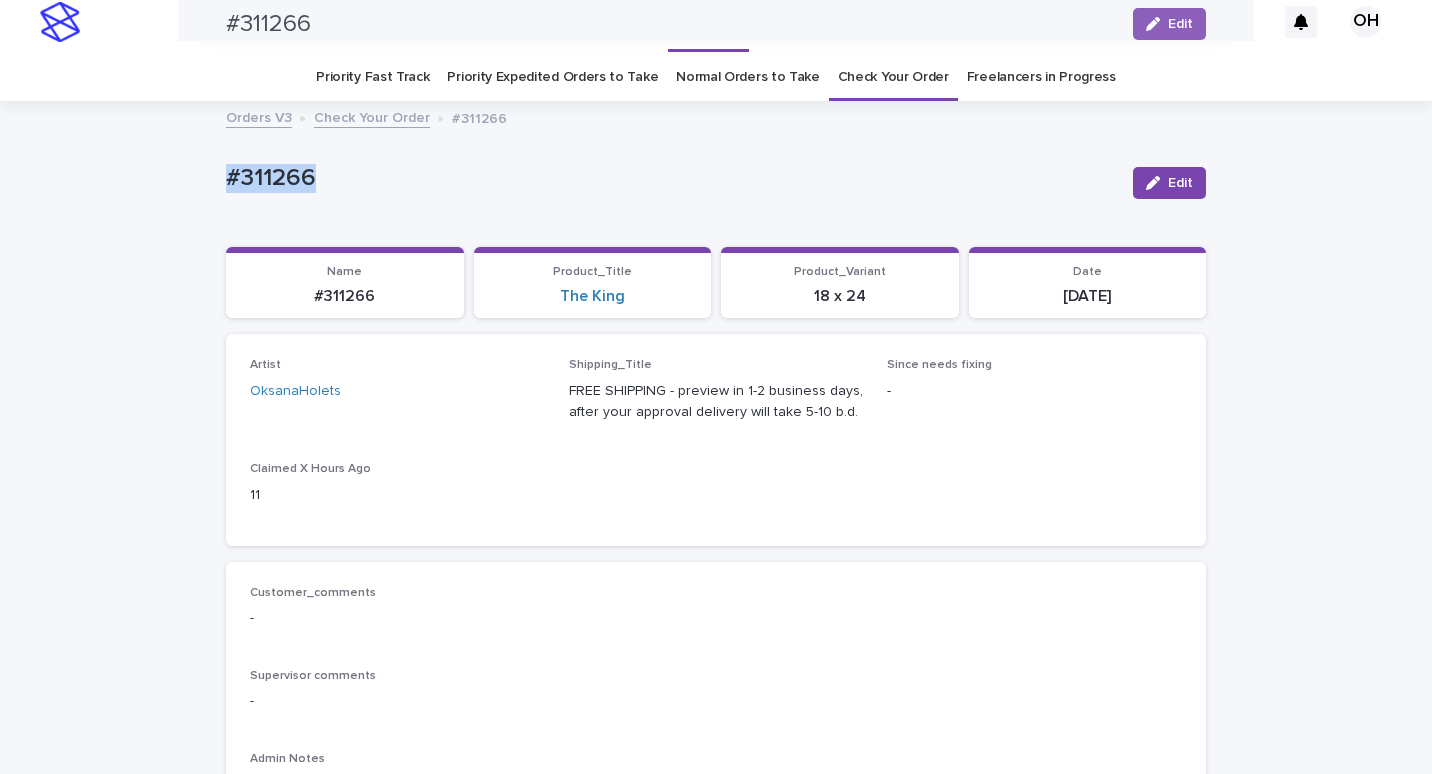 scroll, scrollTop: 0, scrollLeft: 0, axis: both 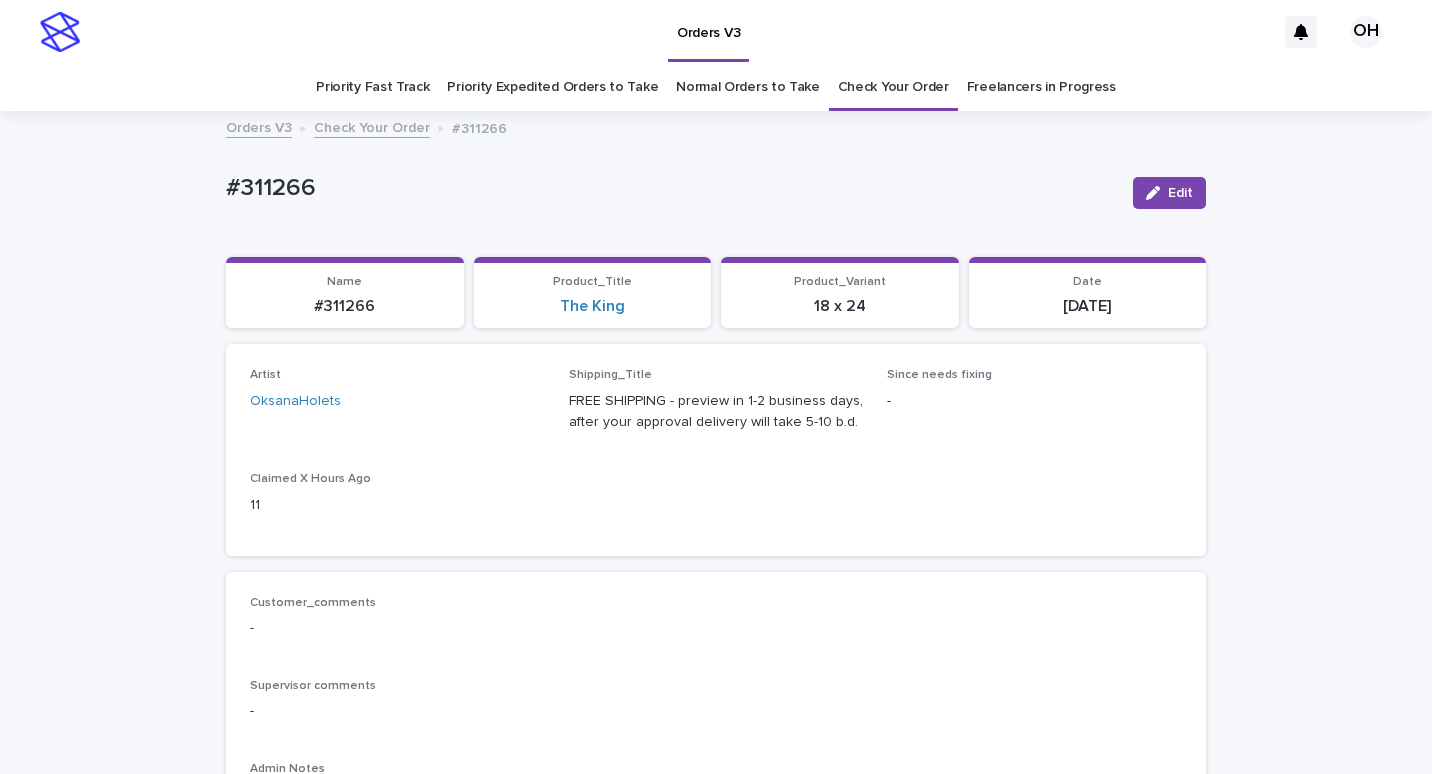 click on "Artist OksanaHolets   Shipping_Title FREE SHIPPING - preview in 1-2 business days, after your approval delivery will take 5-10 b.d. Since needs fixing - Claimed X Hours Ago 11" at bounding box center (716, 449) 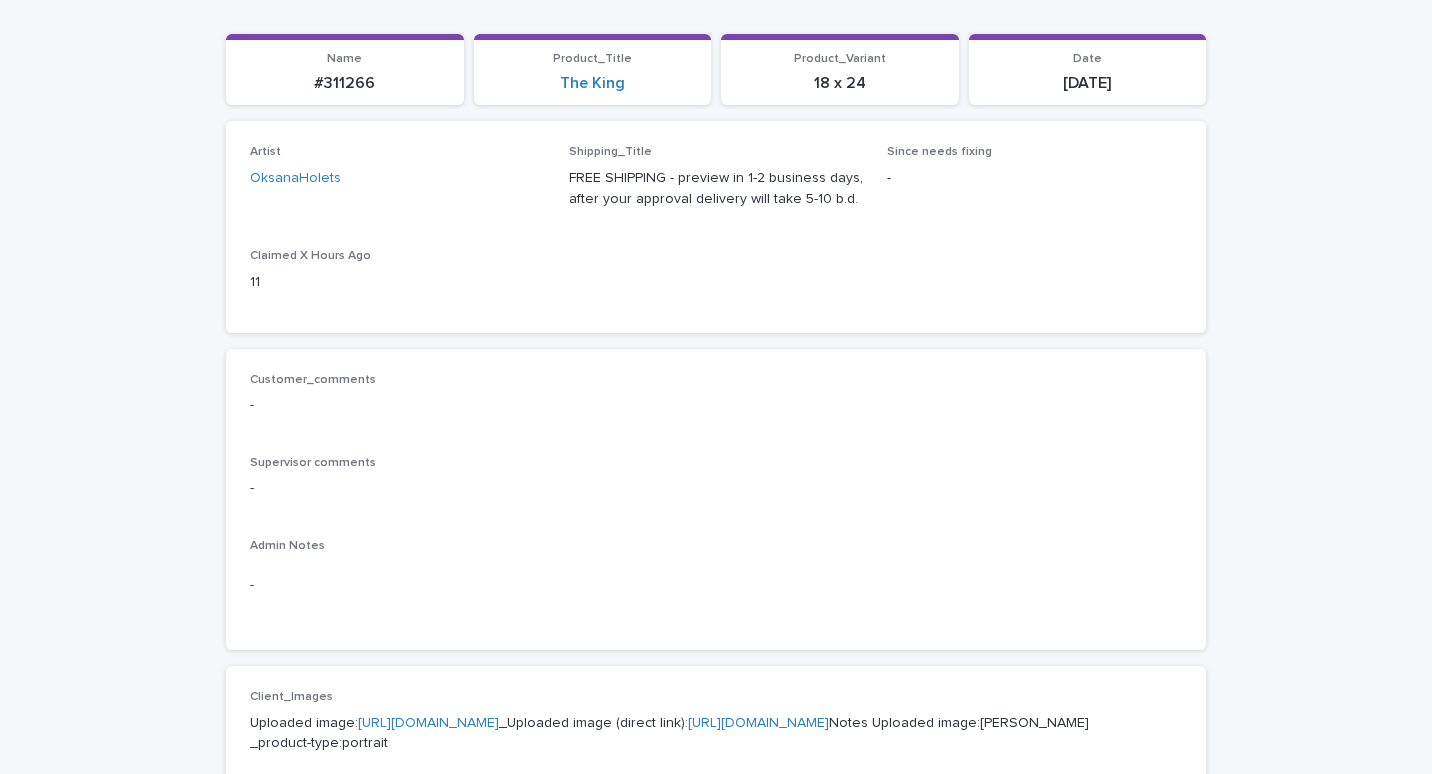 scroll, scrollTop: 500, scrollLeft: 0, axis: vertical 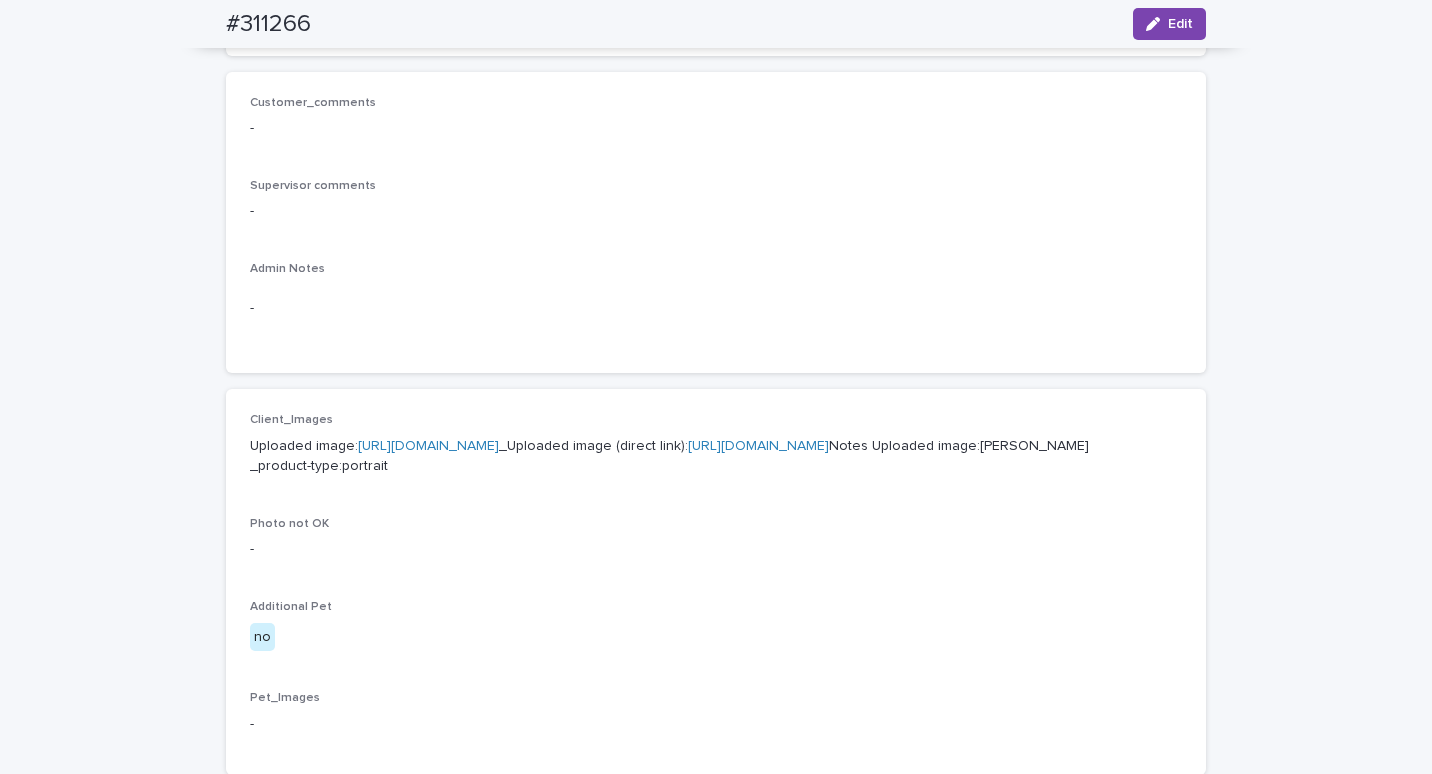 click on "[URL][DOMAIN_NAME]" at bounding box center (428, 446) 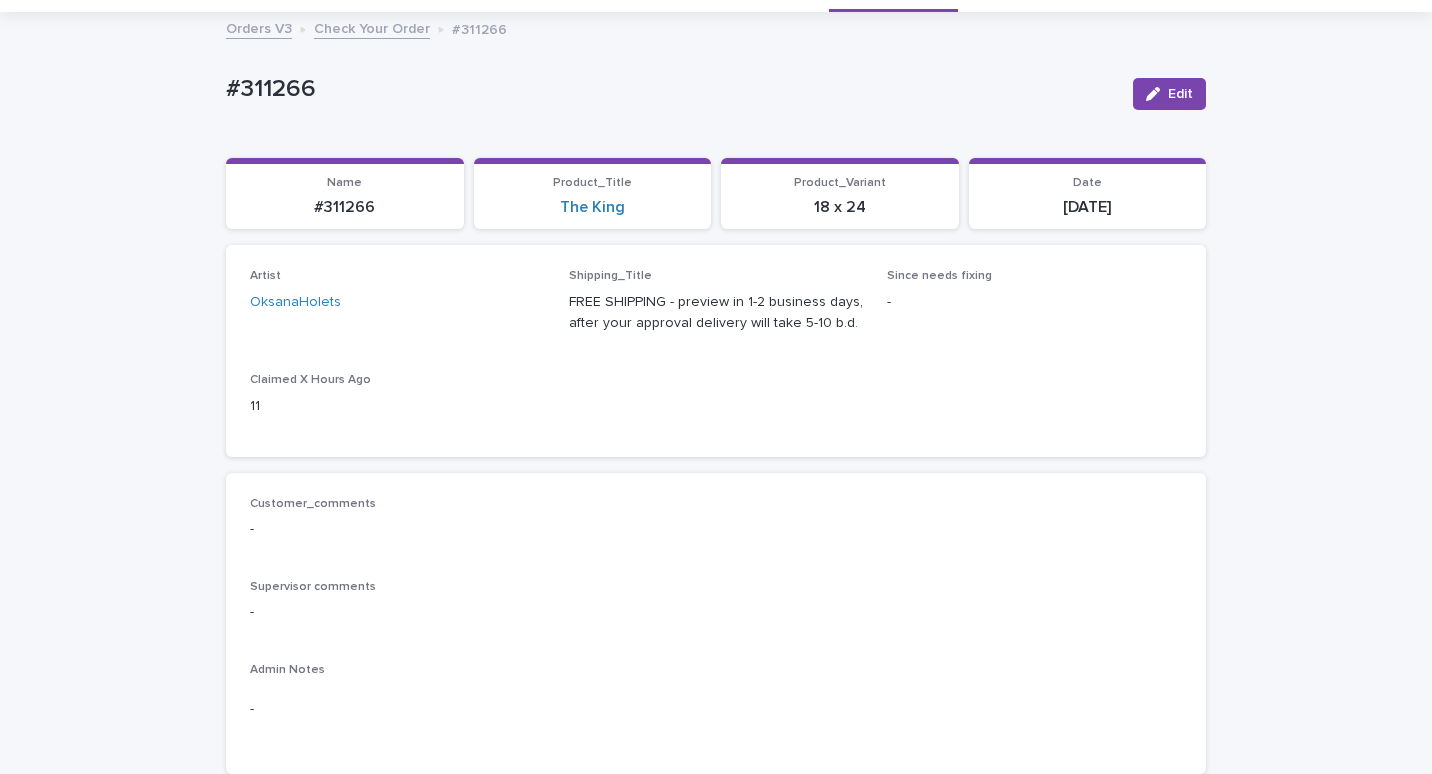 scroll, scrollTop: 100, scrollLeft: 0, axis: vertical 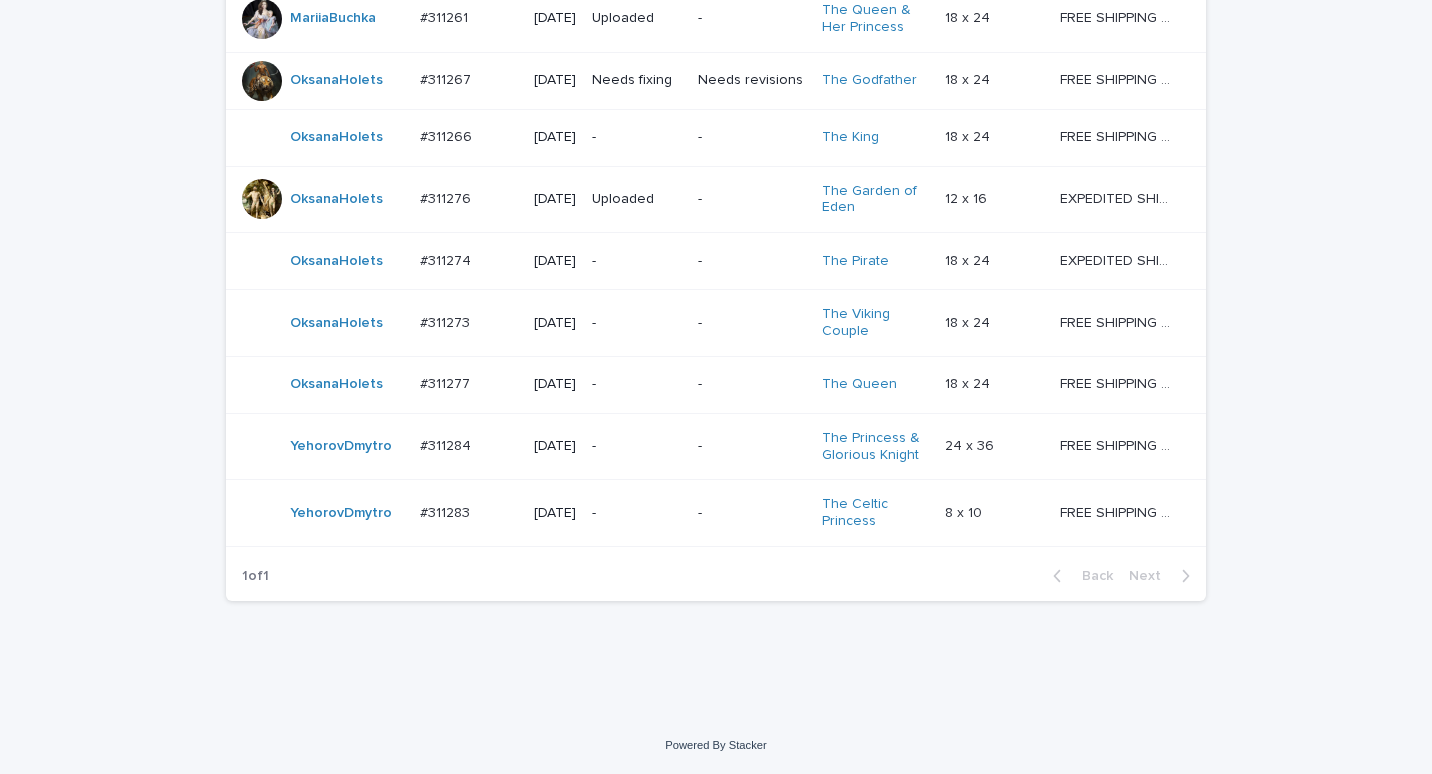 click on "#311273" at bounding box center (447, 321) 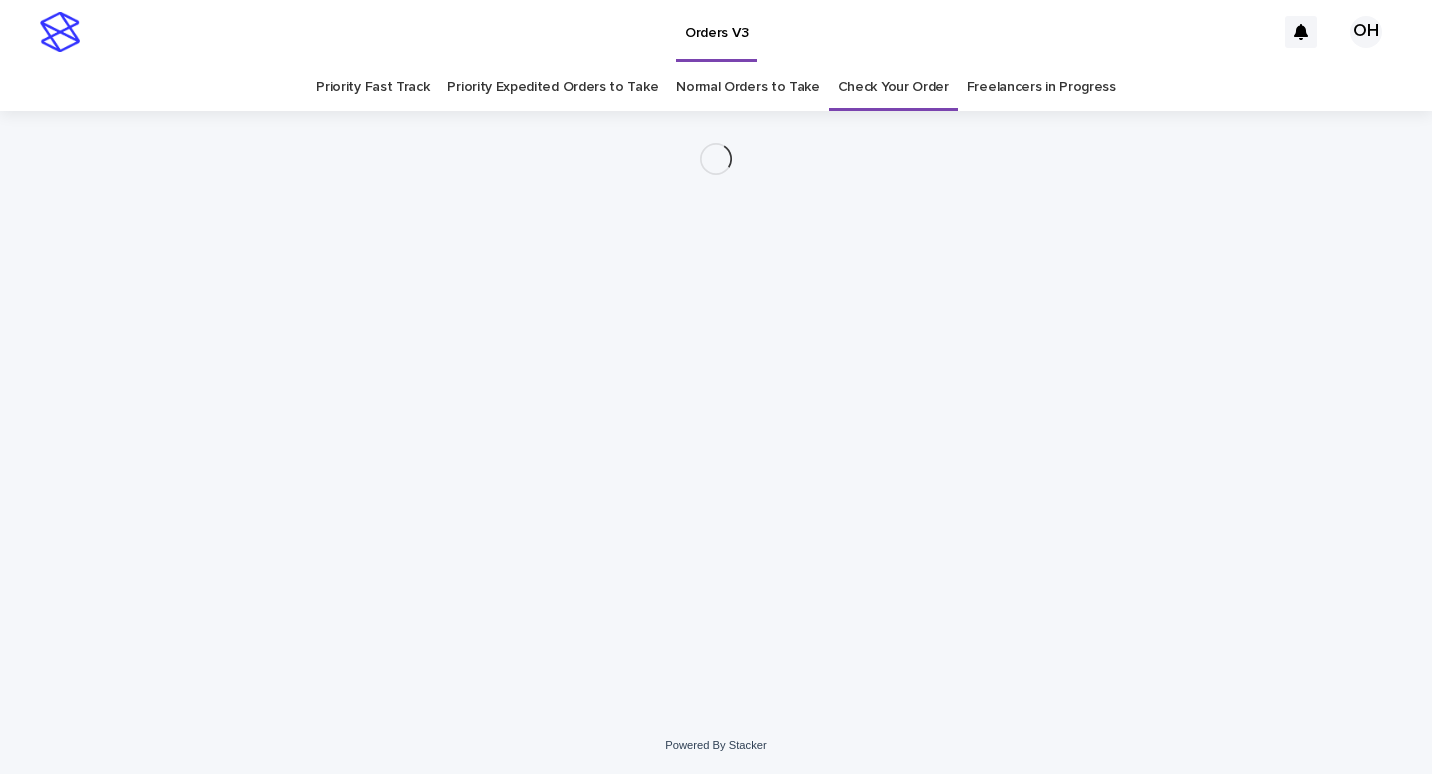scroll, scrollTop: 0, scrollLeft: 0, axis: both 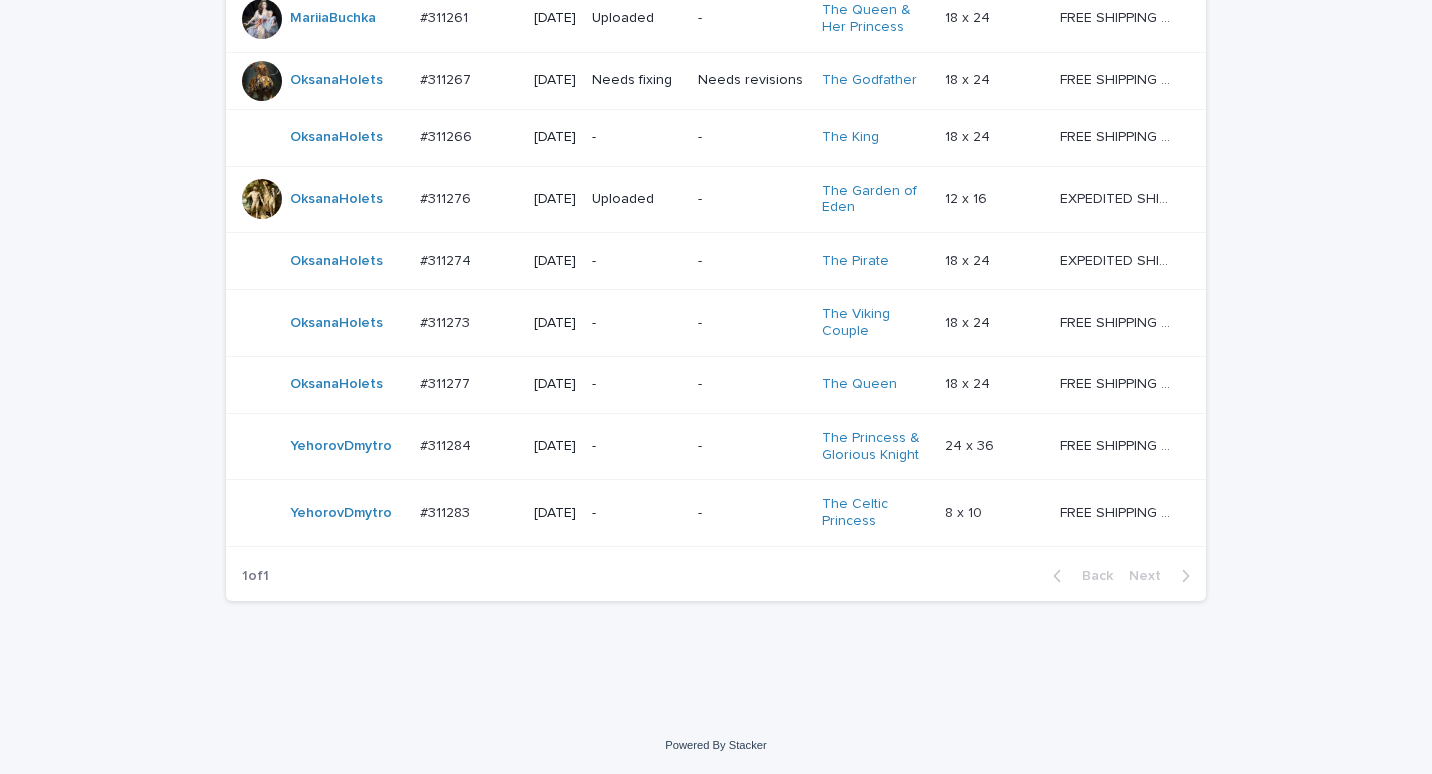 click on "#311274 #311274" at bounding box center [469, 261] 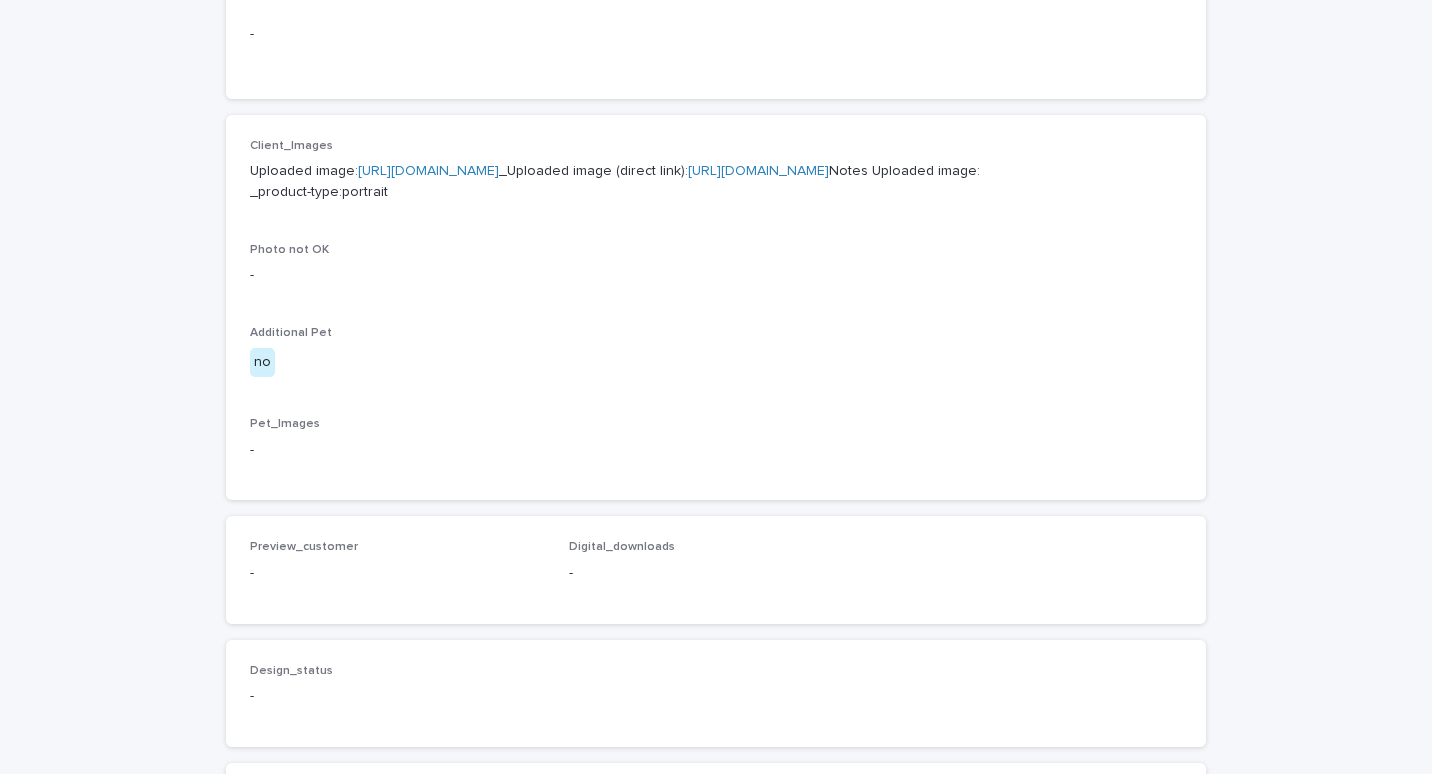 scroll, scrollTop: 800, scrollLeft: 0, axis: vertical 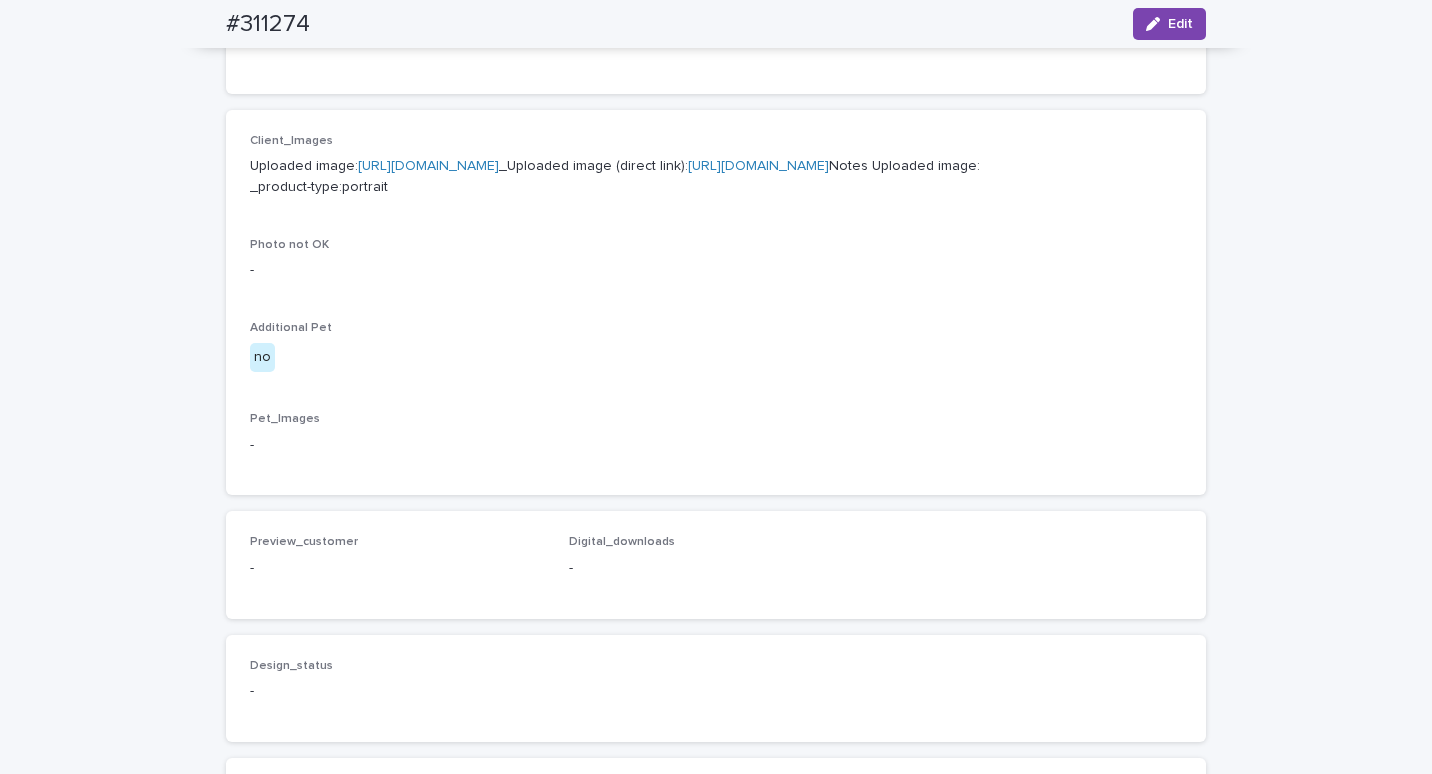 click on "[URL][DOMAIN_NAME]" at bounding box center (428, 166) 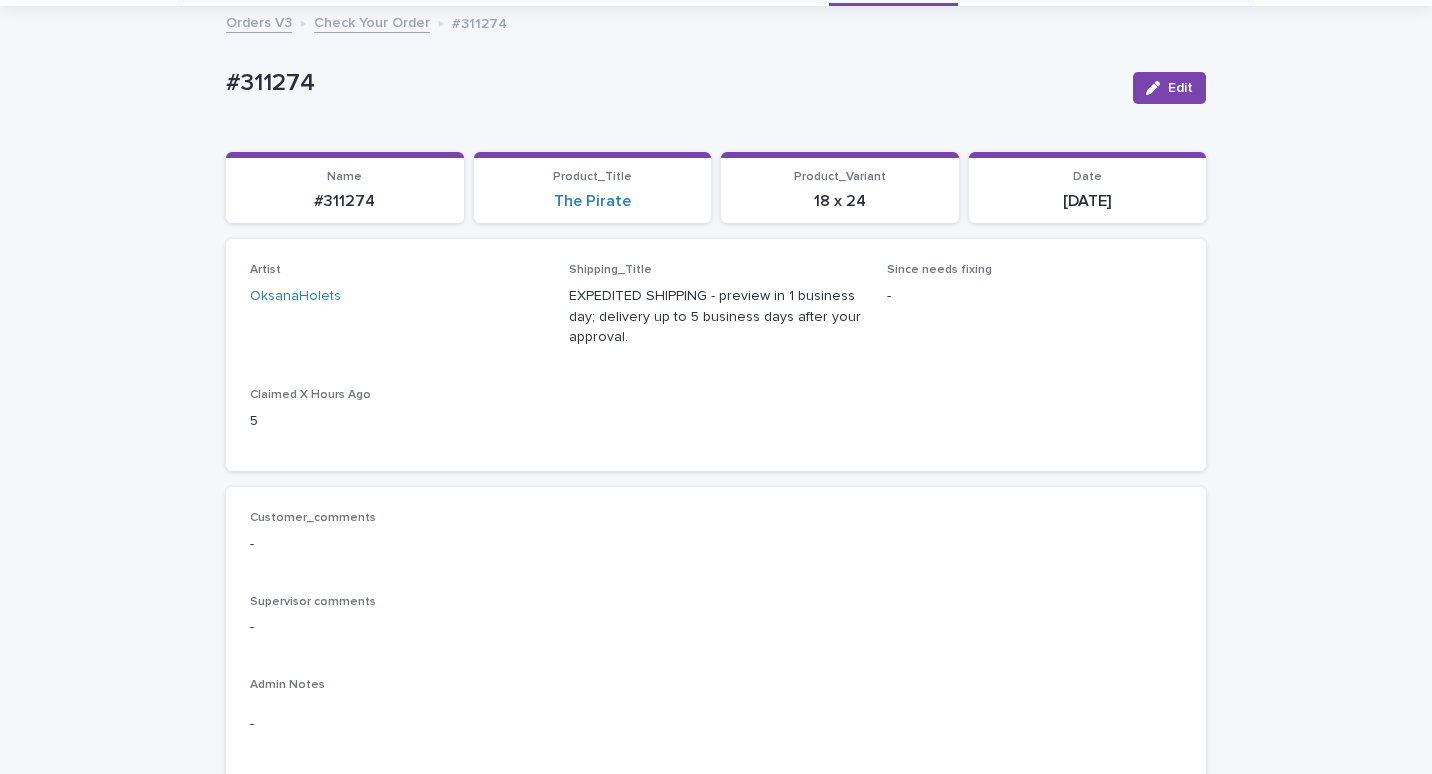 scroll, scrollTop: 0, scrollLeft: 0, axis: both 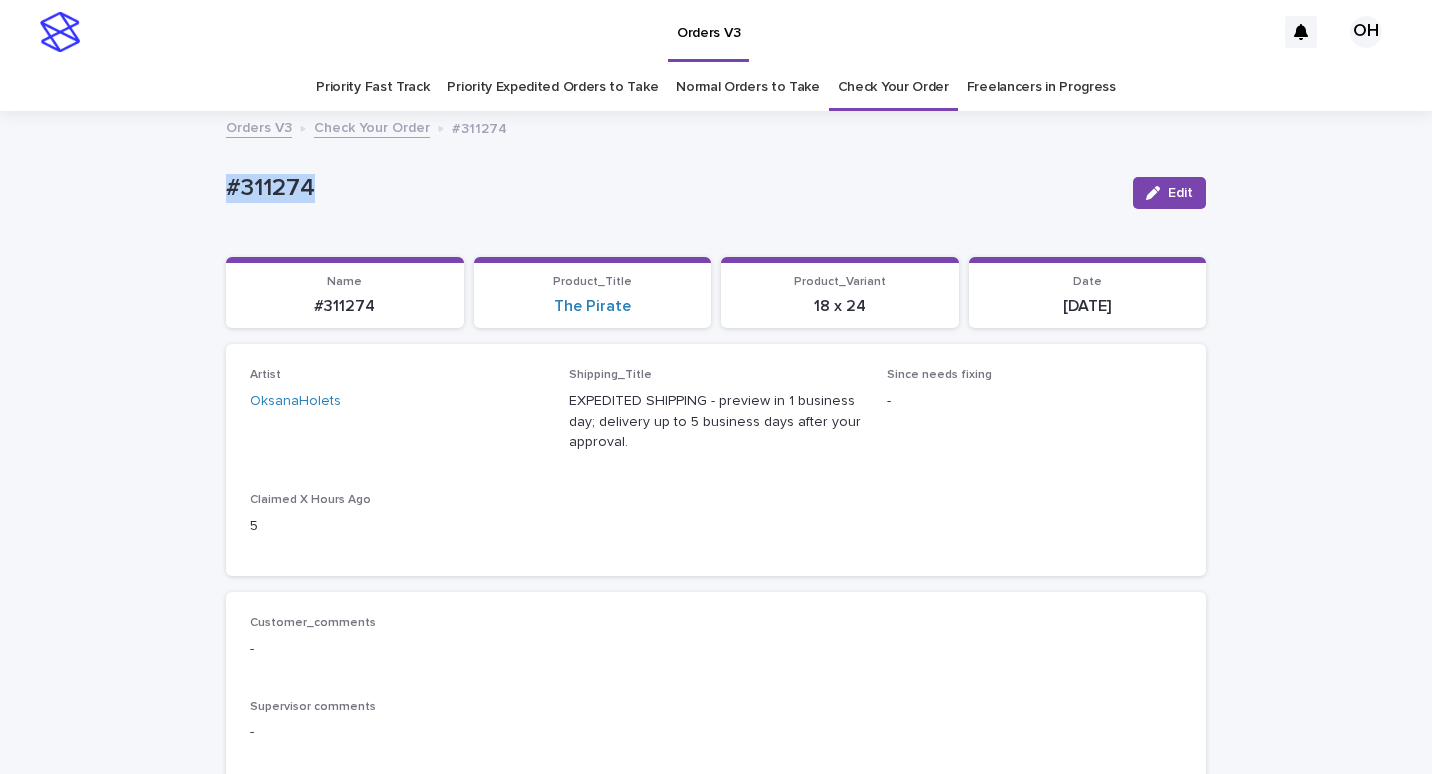 drag, startPoint x: 294, startPoint y: 184, endPoint x: 185, endPoint y: 174, distance: 109.457756 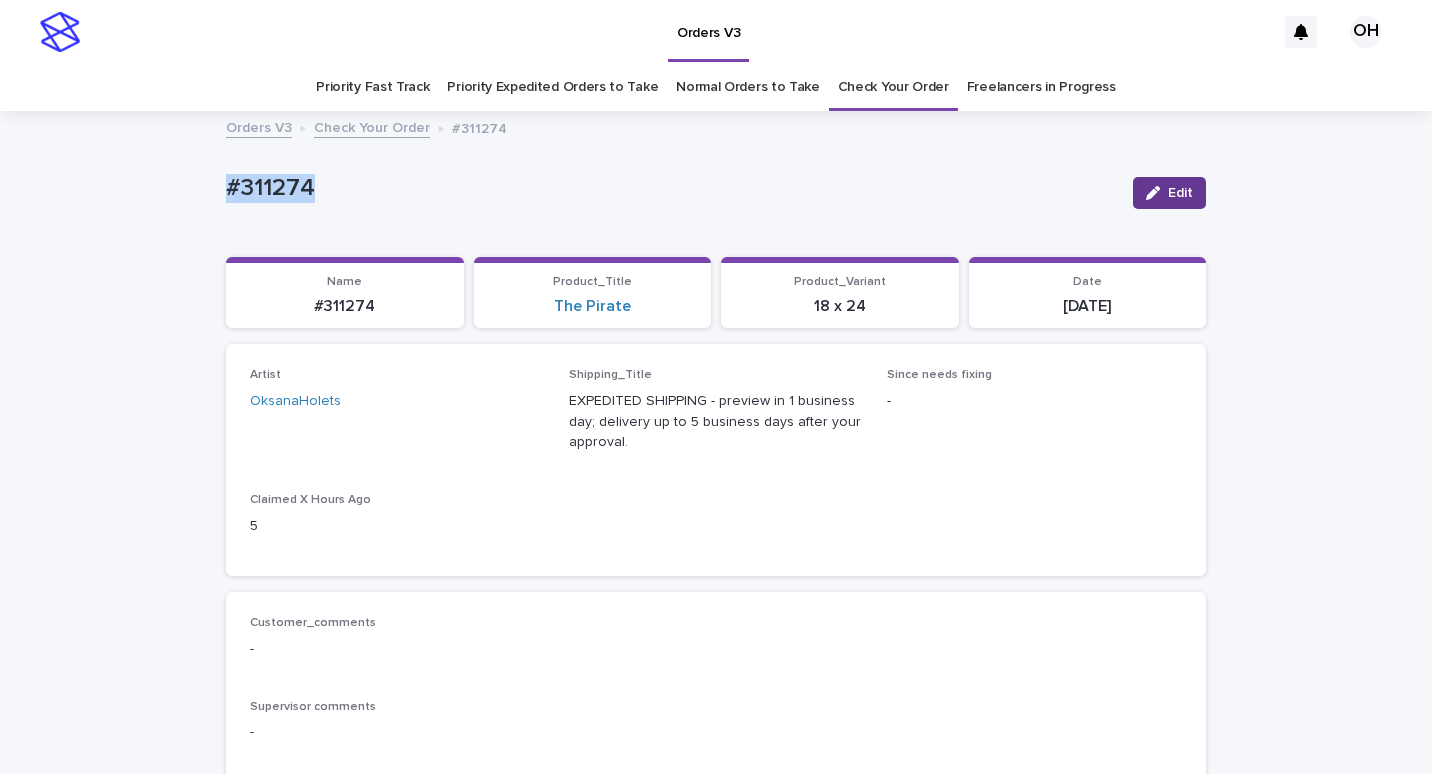 click on "Edit" at bounding box center (1169, 193) 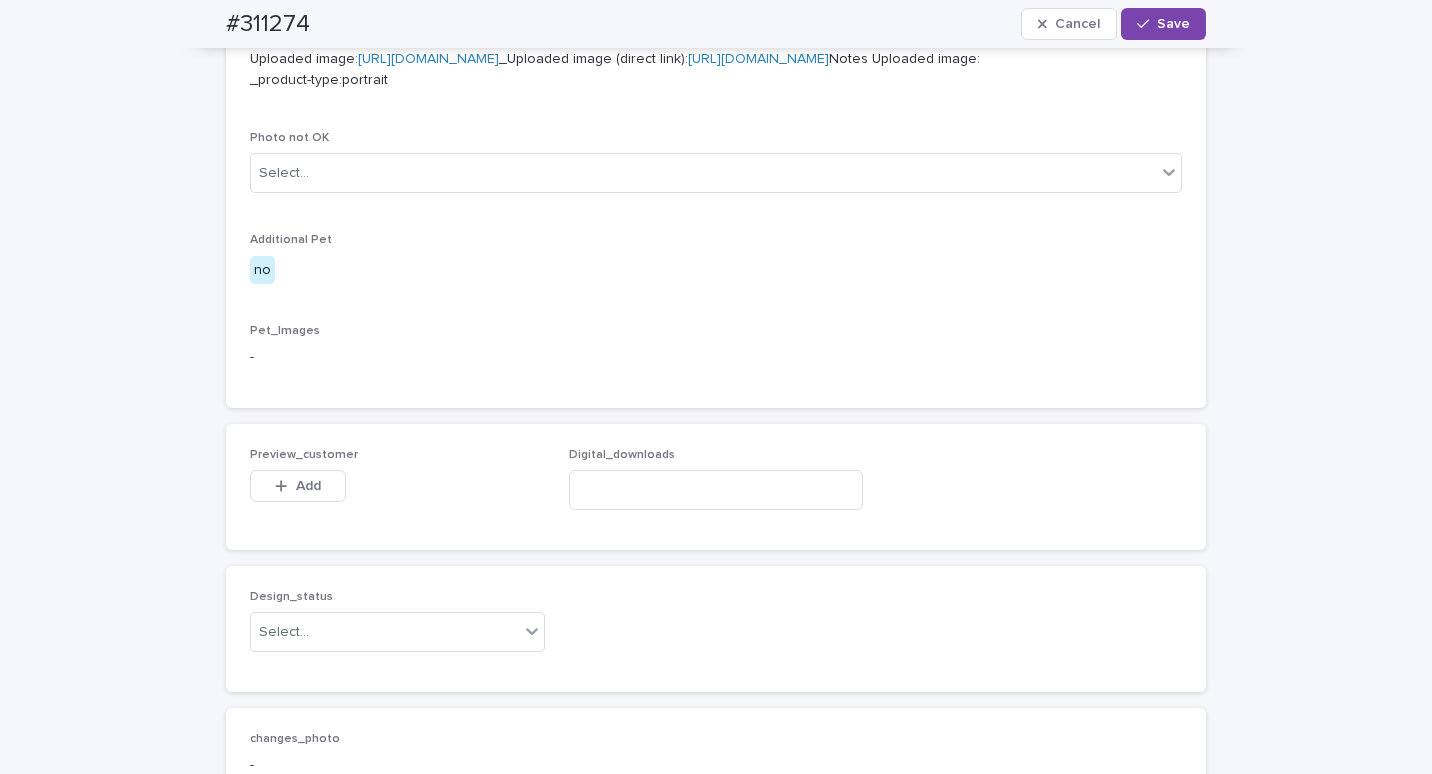 scroll, scrollTop: 1200, scrollLeft: 0, axis: vertical 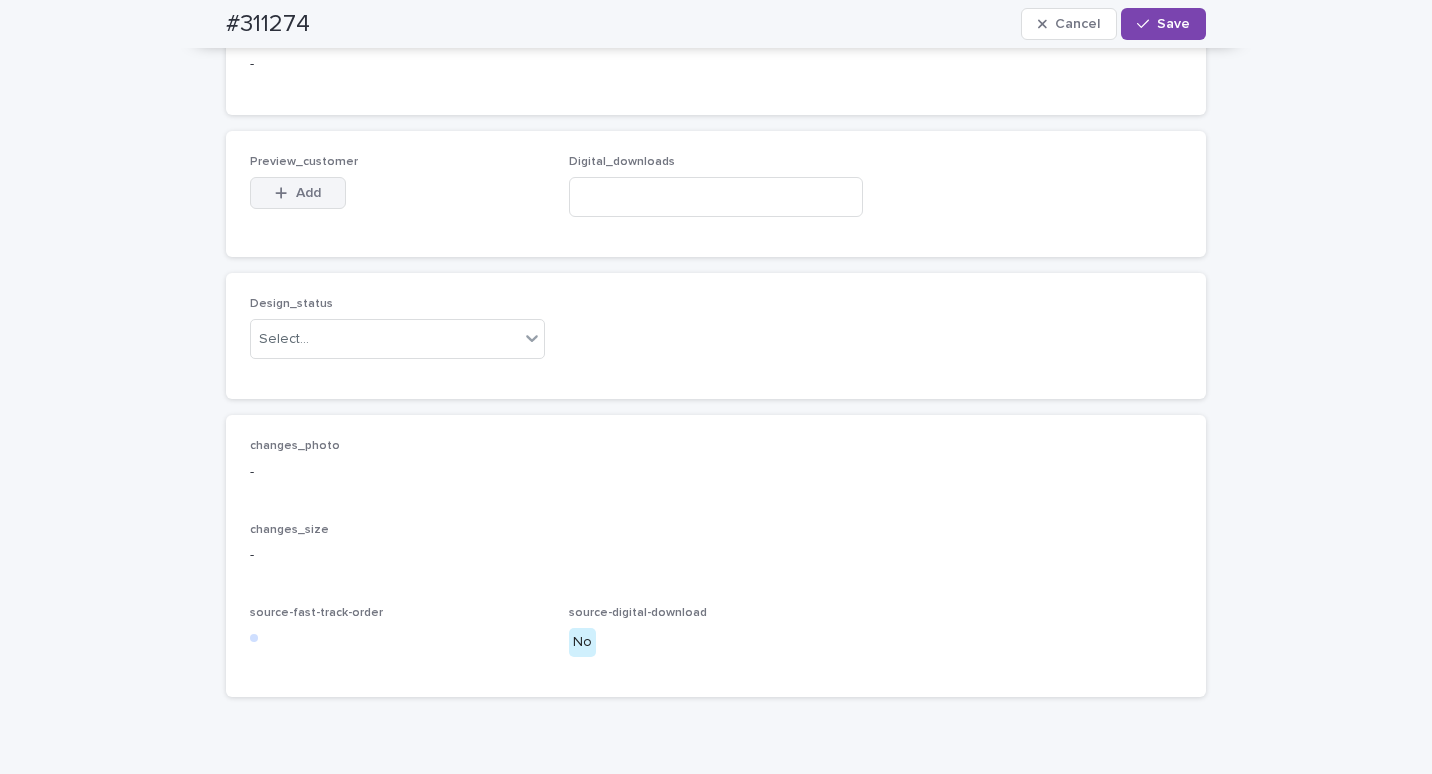 click on "Add" at bounding box center (298, 193) 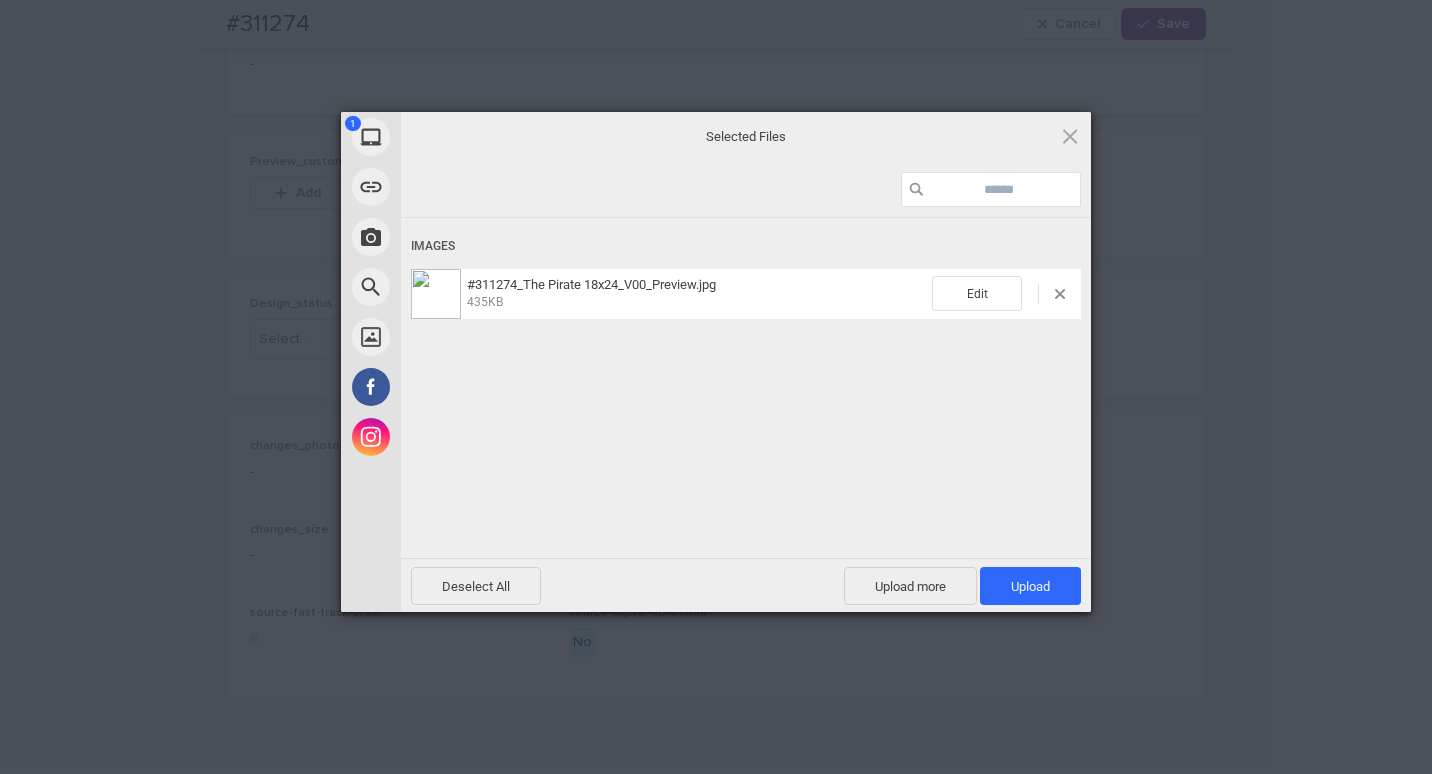 drag, startPoint x: 1030, startPoint y: 591, endPoint x: 1078, endPoint y: 565, distance: 54.589375 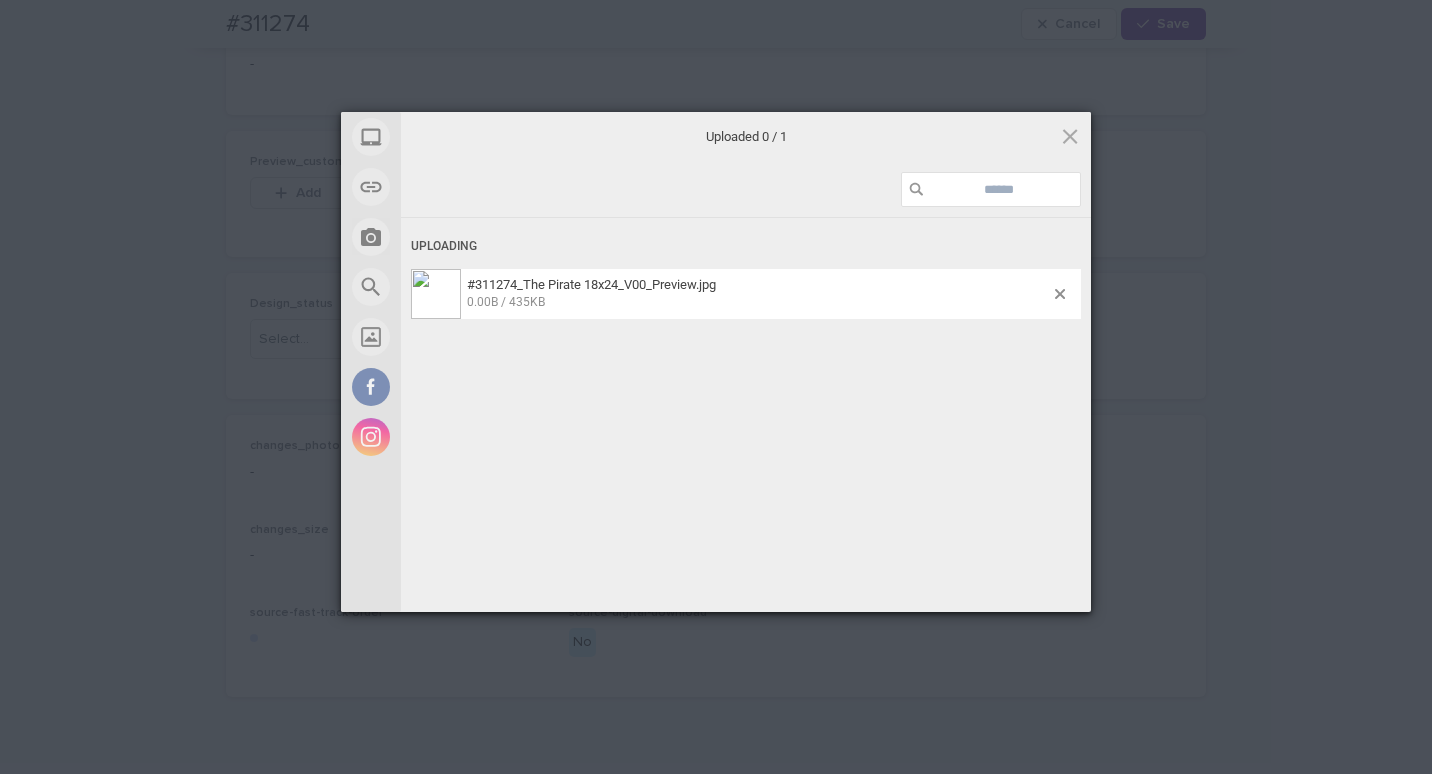 click on "My Device         Link (URL)         Take Photo         Web Search         Unsplash         Facebook         Instagram
Uploaded 0 / 1
Uploading
#311274_The Pirate 18x24_V00_Preview.jpg
0.00B /
435KB
Deselect All
Upload more
Upload
0
Powered by   Filestack" at bounding box center (716, 387) 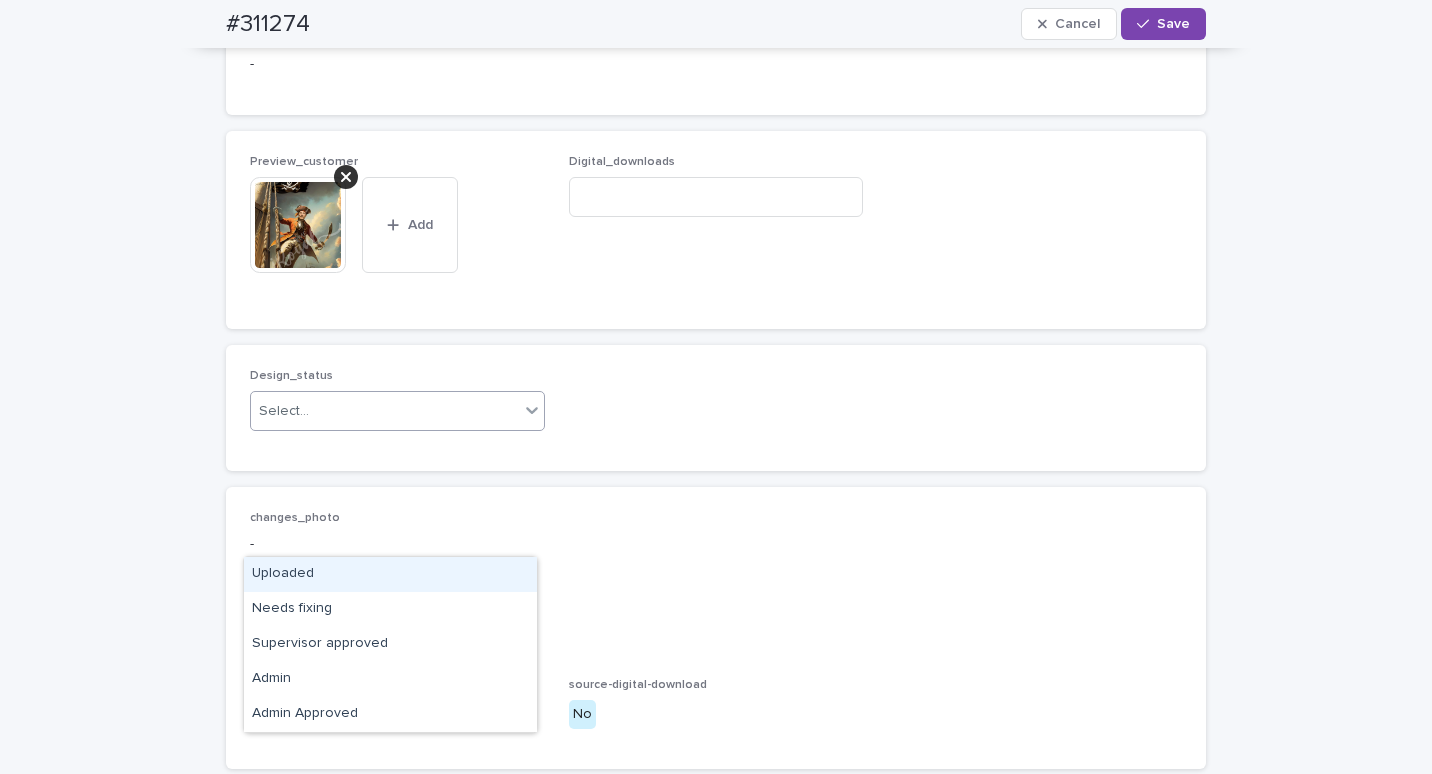 click on "Select..." at bounding box center (385, 411) 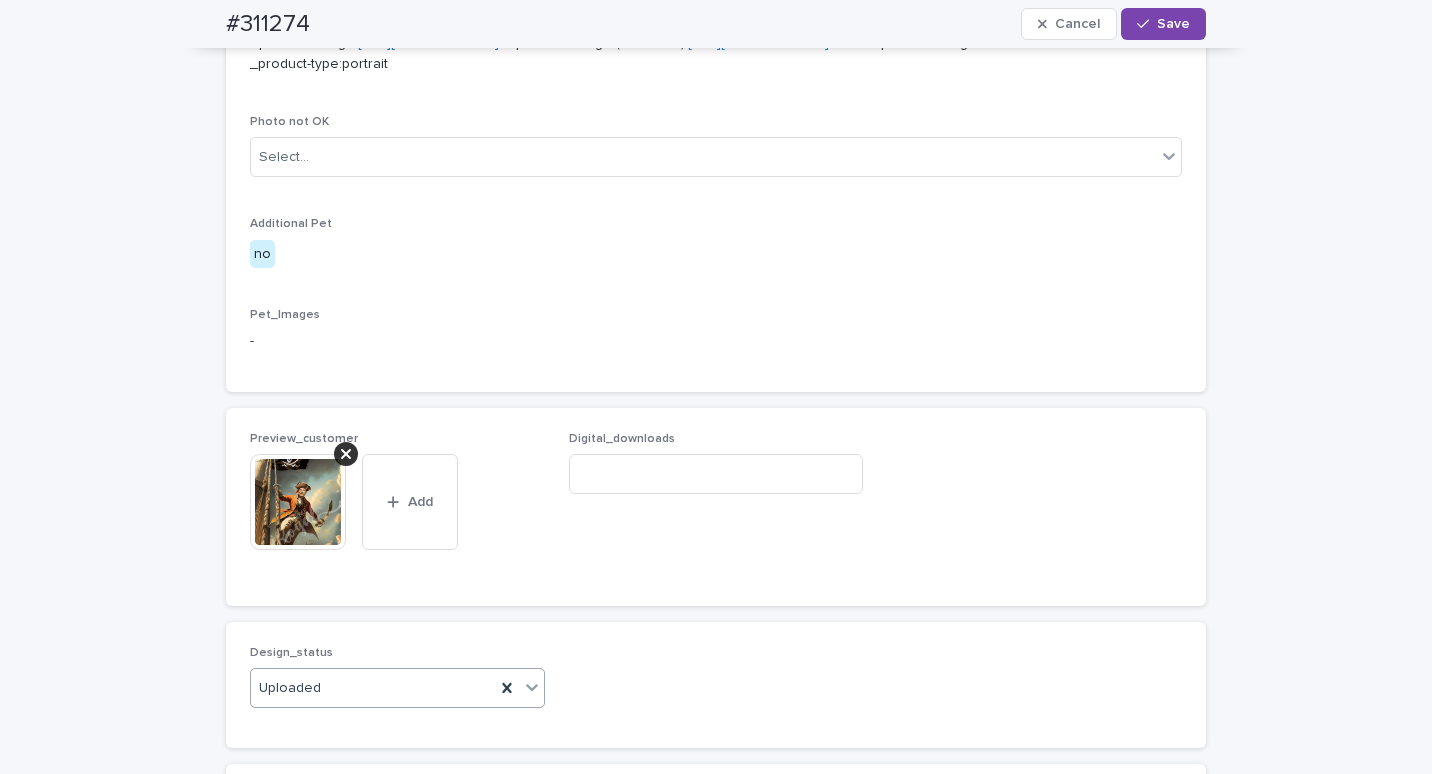 scroll, scrollTop: 892, scrollLeft: 0, axis: vertical 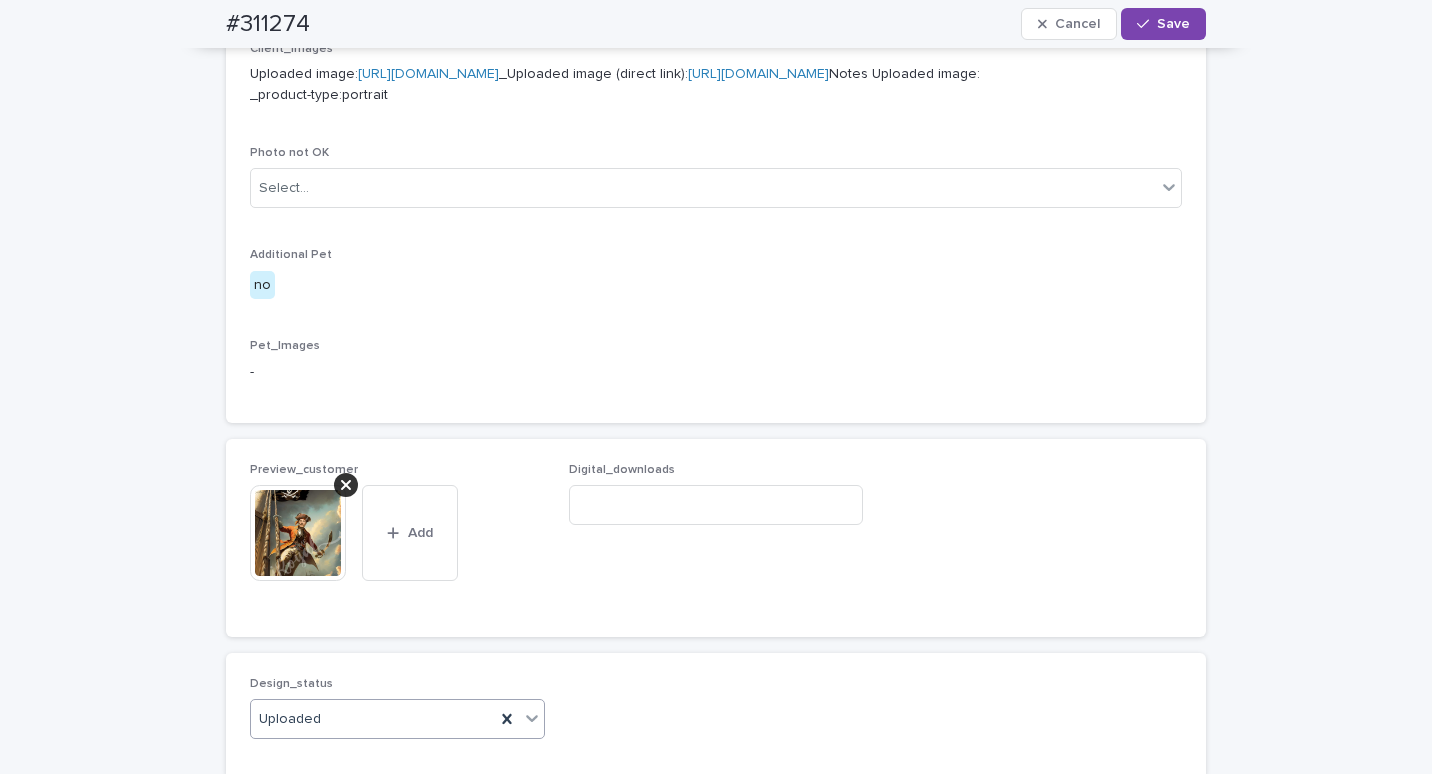 click on "#311274 Cancel Save" at bounding box center (716, 24) 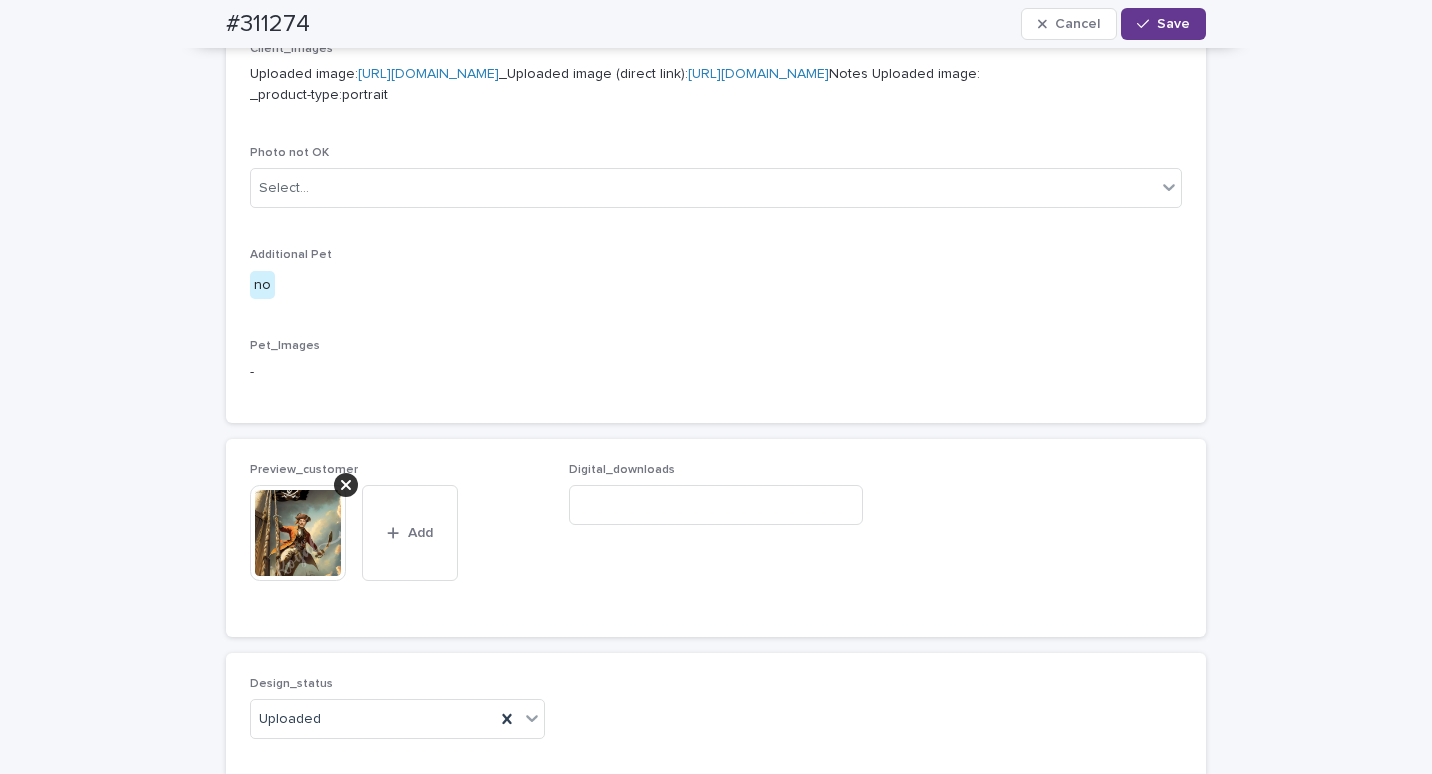 click on "Save" at bounding box center [1173, 24] 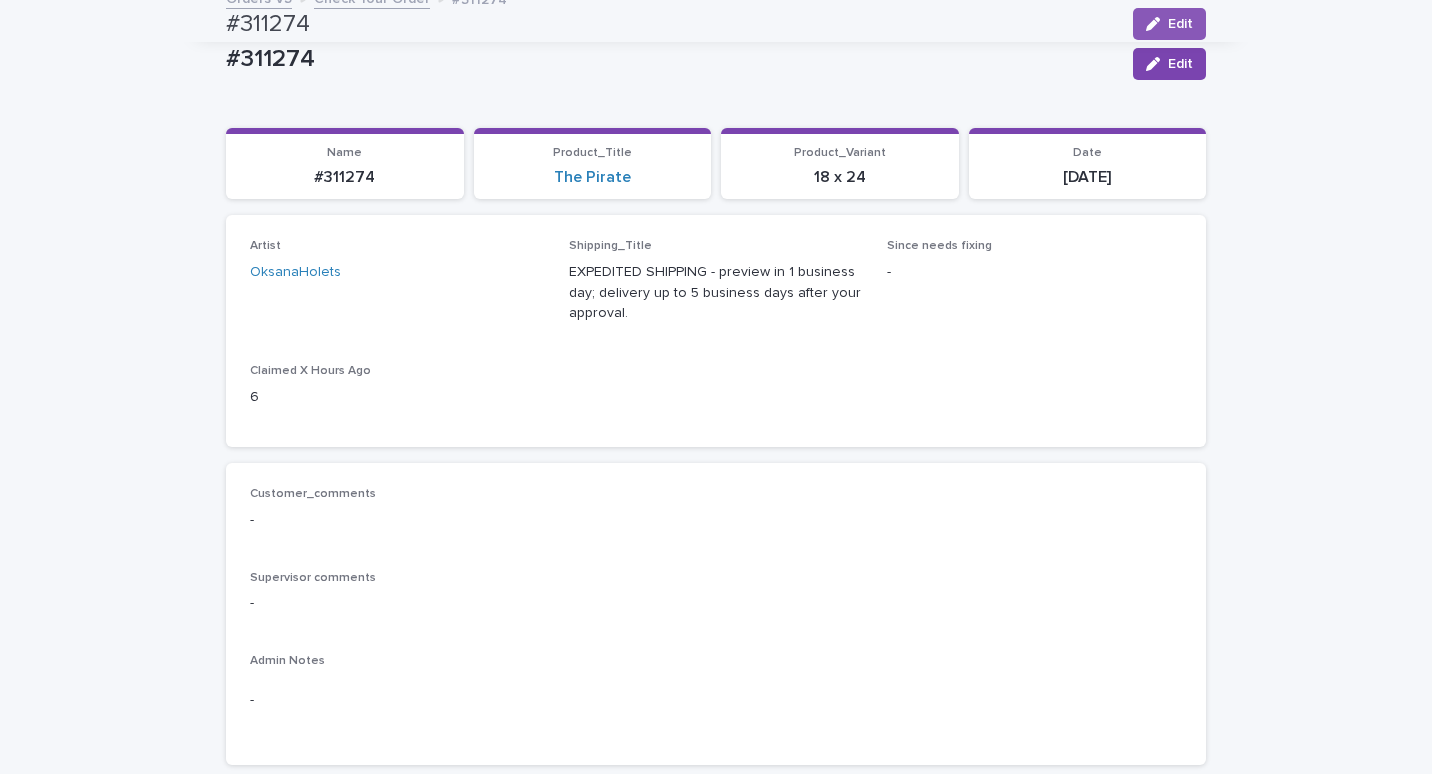 scroll, scrollTop: 0, scrollLeft: 0, axis: both 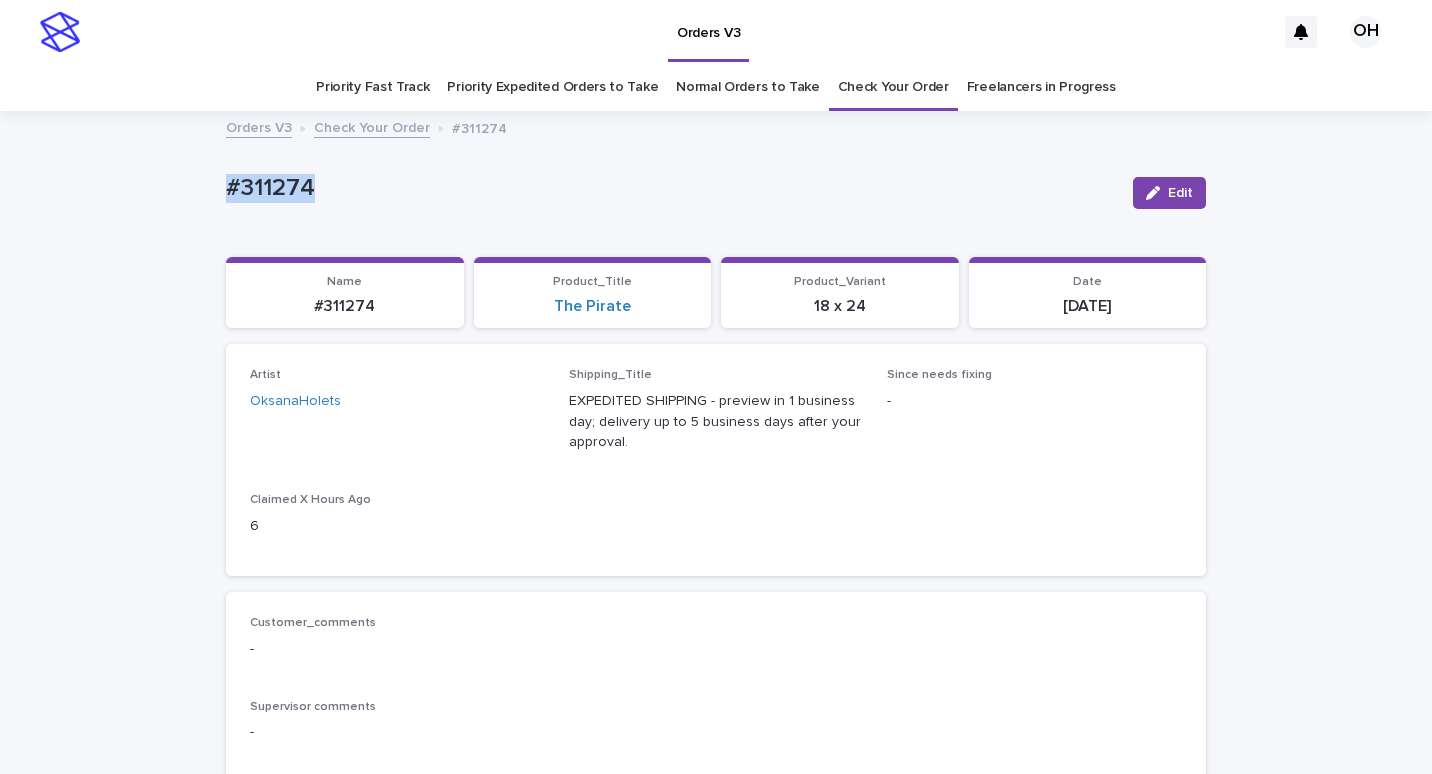drag, startPoint x: 320, startPoint y: 192, endPoint x: 256, endPoint y: 176, distance: 65.96969 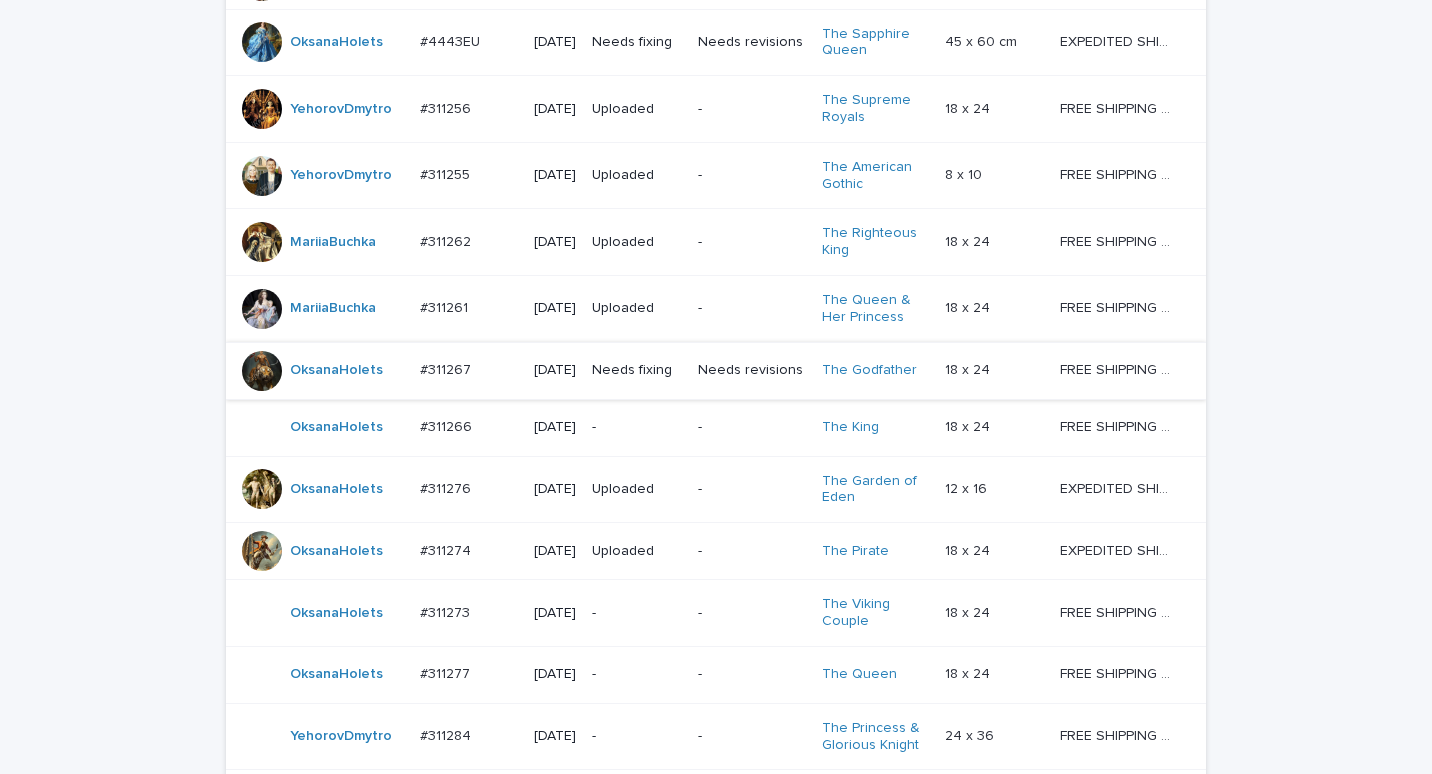 scroll, scrollTop: 1485, scrollLeft: 0, axis: vertical 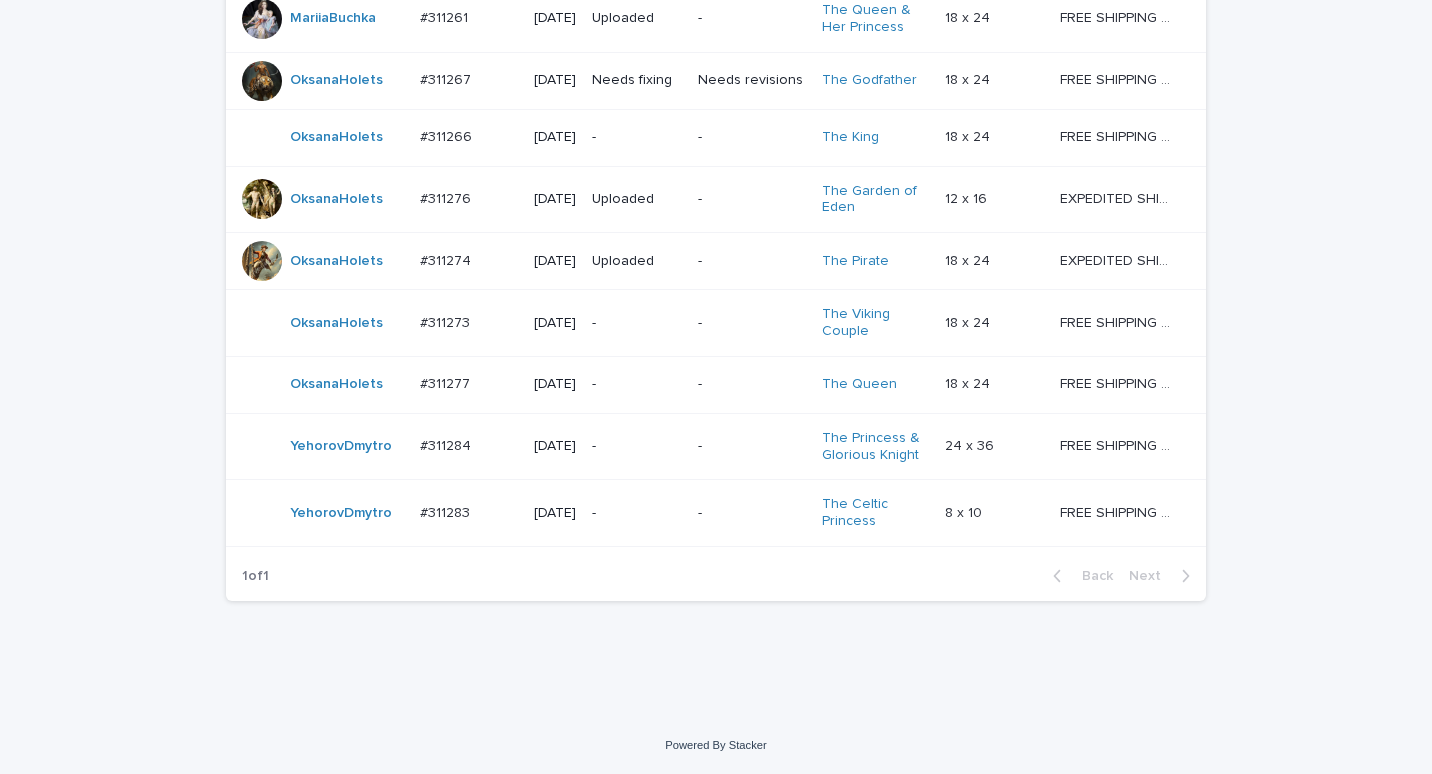 click on "#311273" at bounding box center (447, 321) 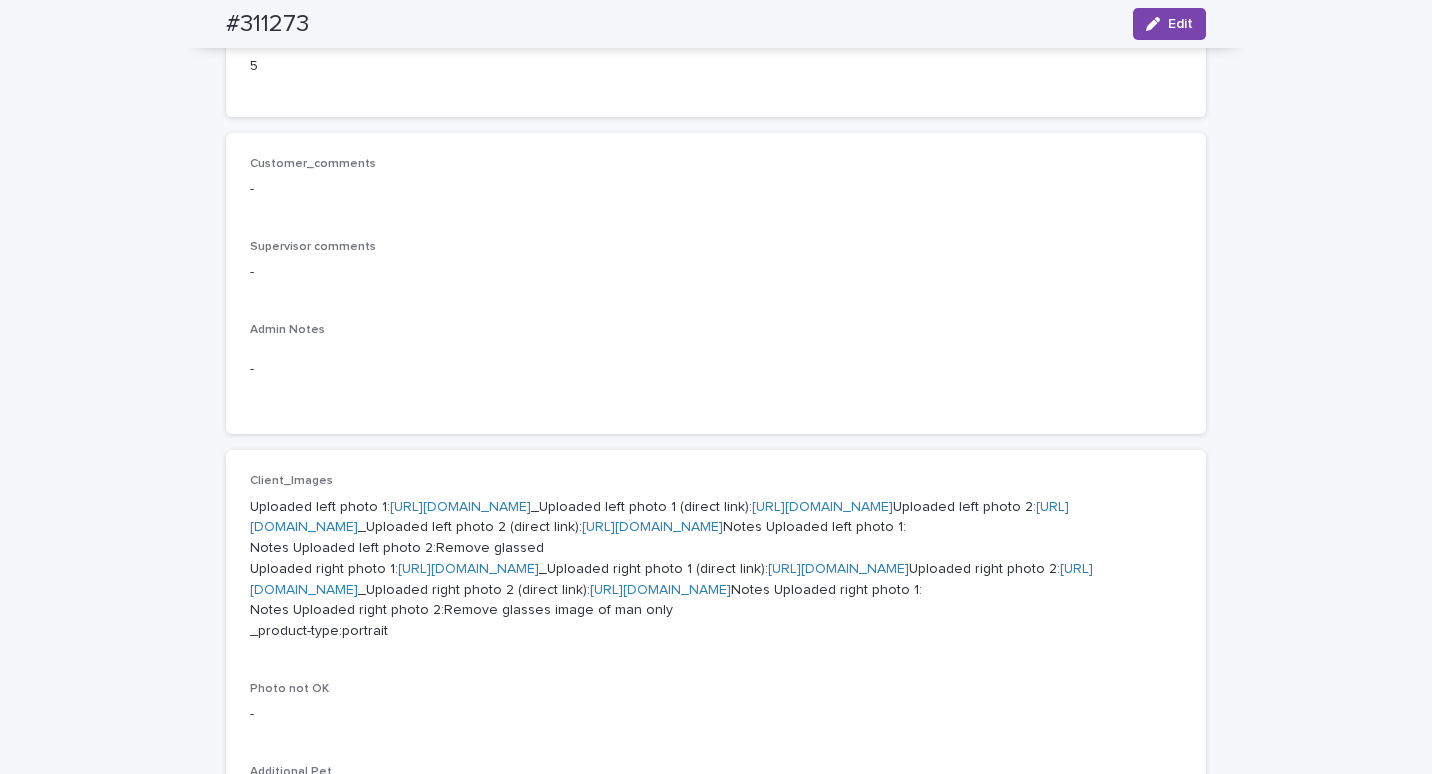 scroll, scrollTop: 396, scrollLeft: 0, axis: vertical 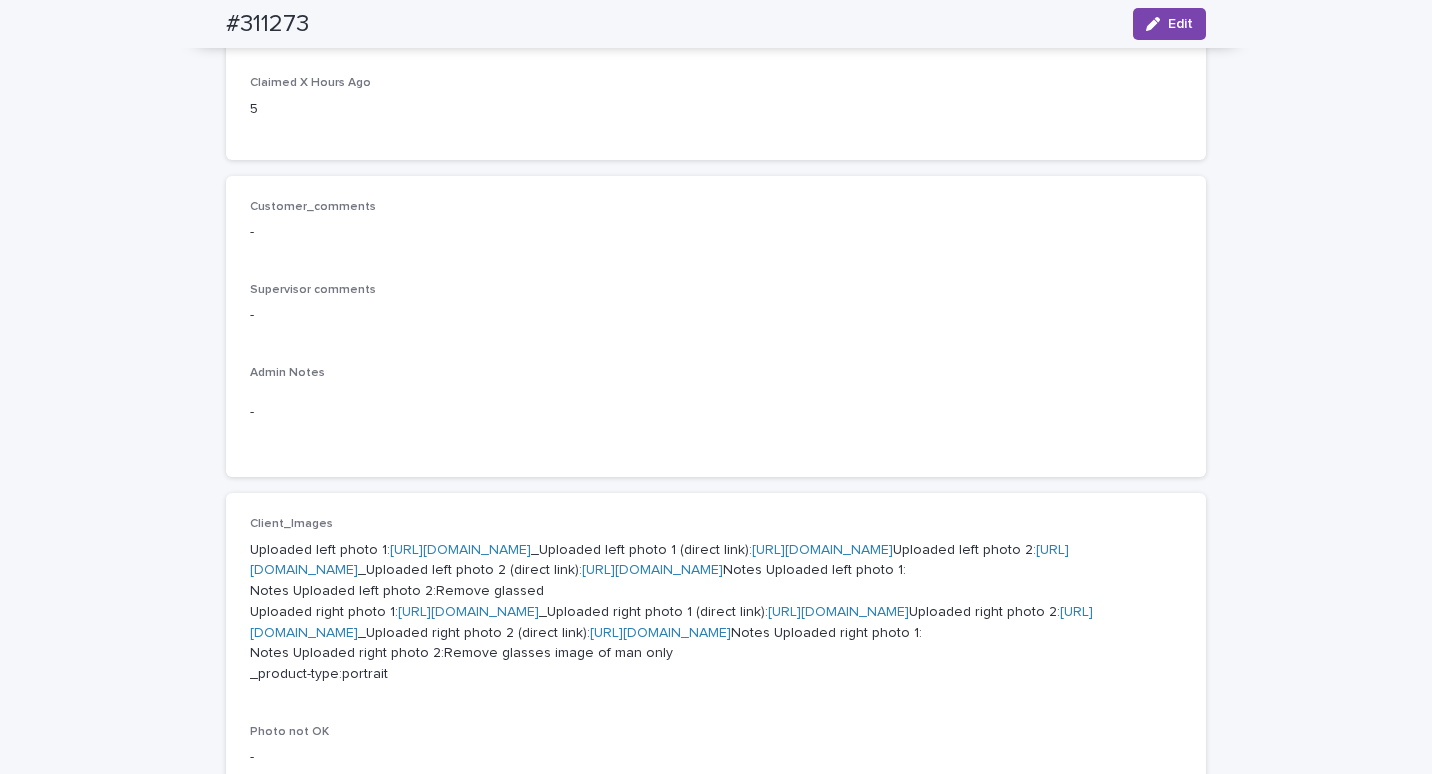 click on "[URL][DOMAIN_NAME]" at bounding box center [460, 550] 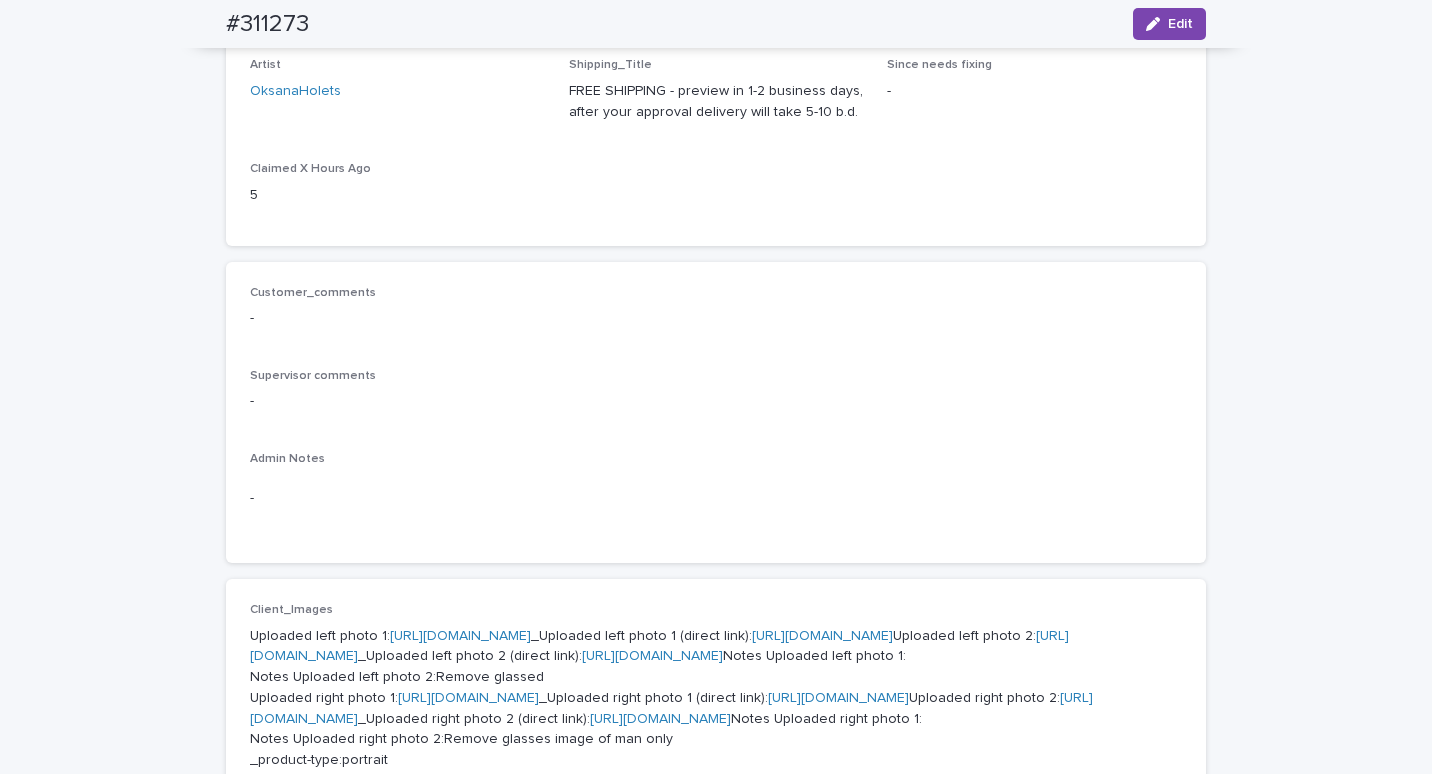 scroll, scrollTop: 0, scrollLeft: 0, axis: both 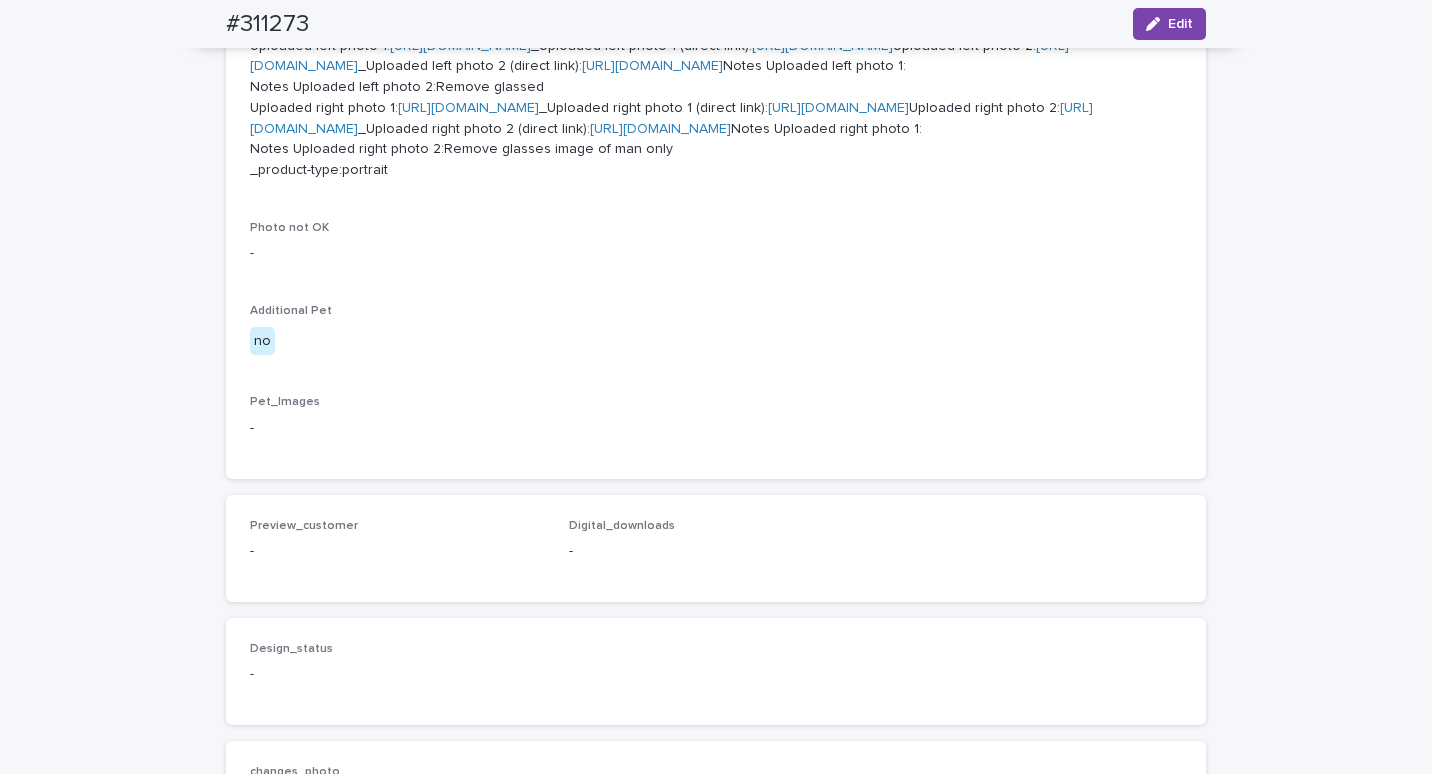 click on "[URL][DOMAIN_NAME]" at bounding box center [468, 108] 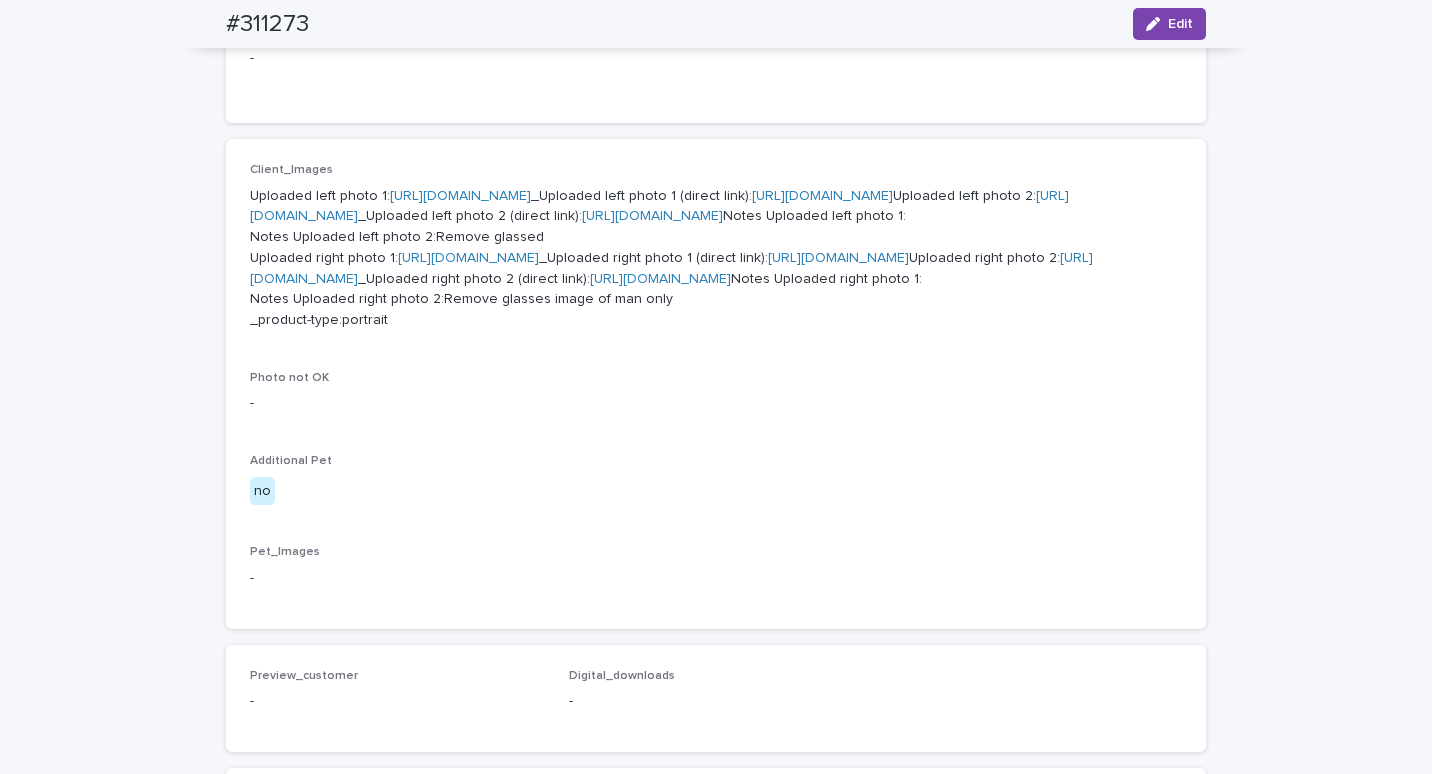 scroll, scrollTop: 800, scrollLeft: 0, axis: vertical 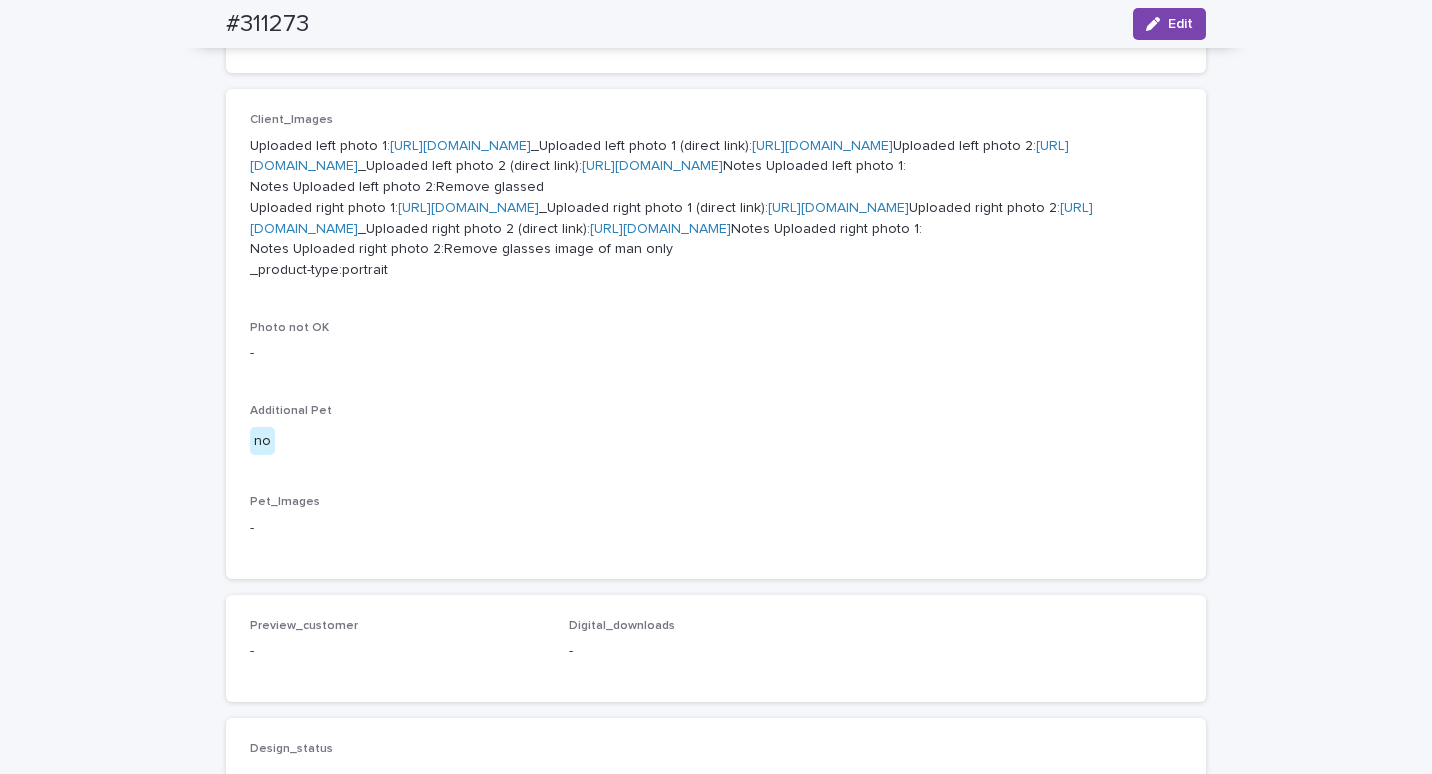 click on "Uploaded left photo 1: [URL][DOMAIN_NAME]
_Uploaded left photo 1 (direct link): [URL][DOMAIN_NAME]
Uploaded left photo 2: [URL][DOMAIN_NAME]
_Uploaded left photo 2 (direct link): [URL][DOMAIN_NAME]
_Uploaded right photo 1 (direct link):
Uploaded right photo 2:" at bounding box center [716, 209] 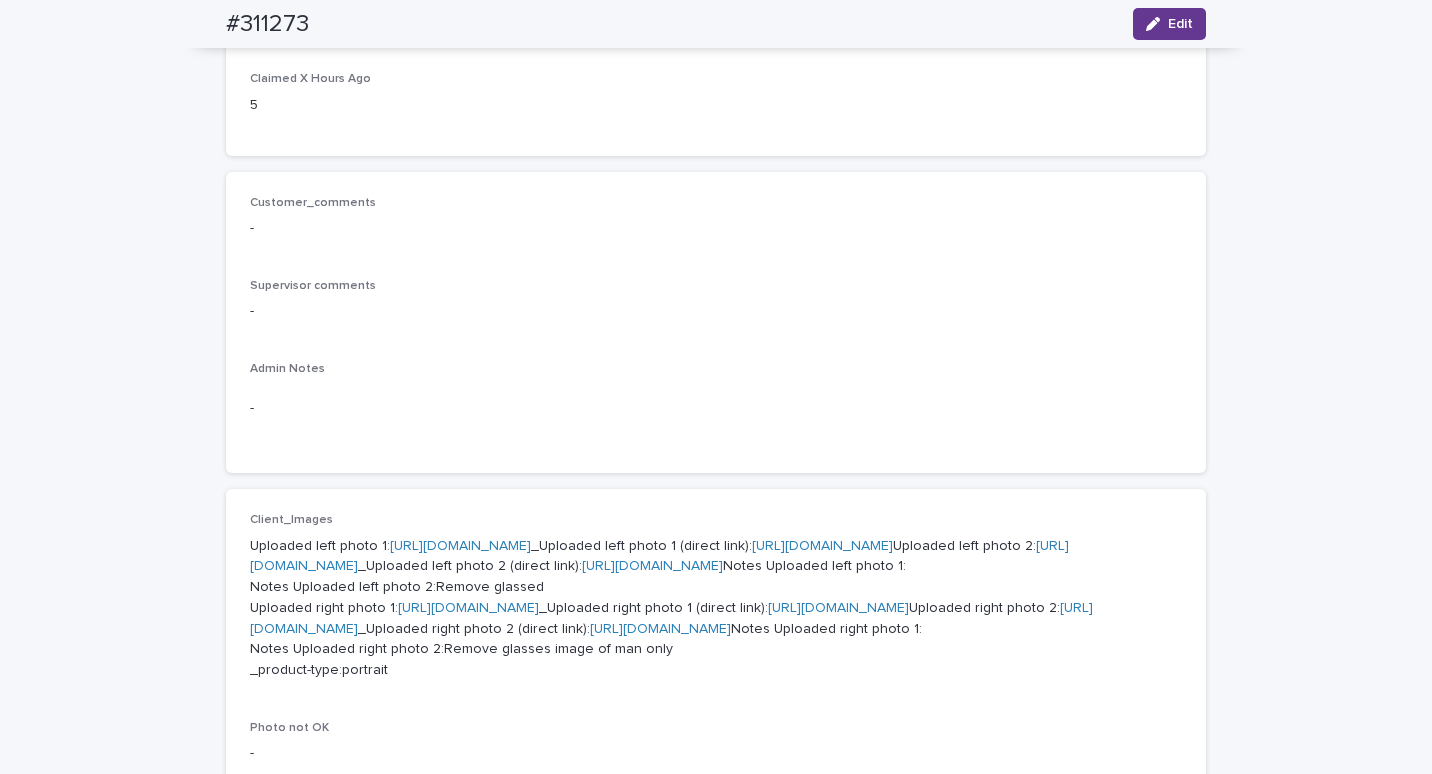 click on "Edit" at bounding box center [1169, 24] 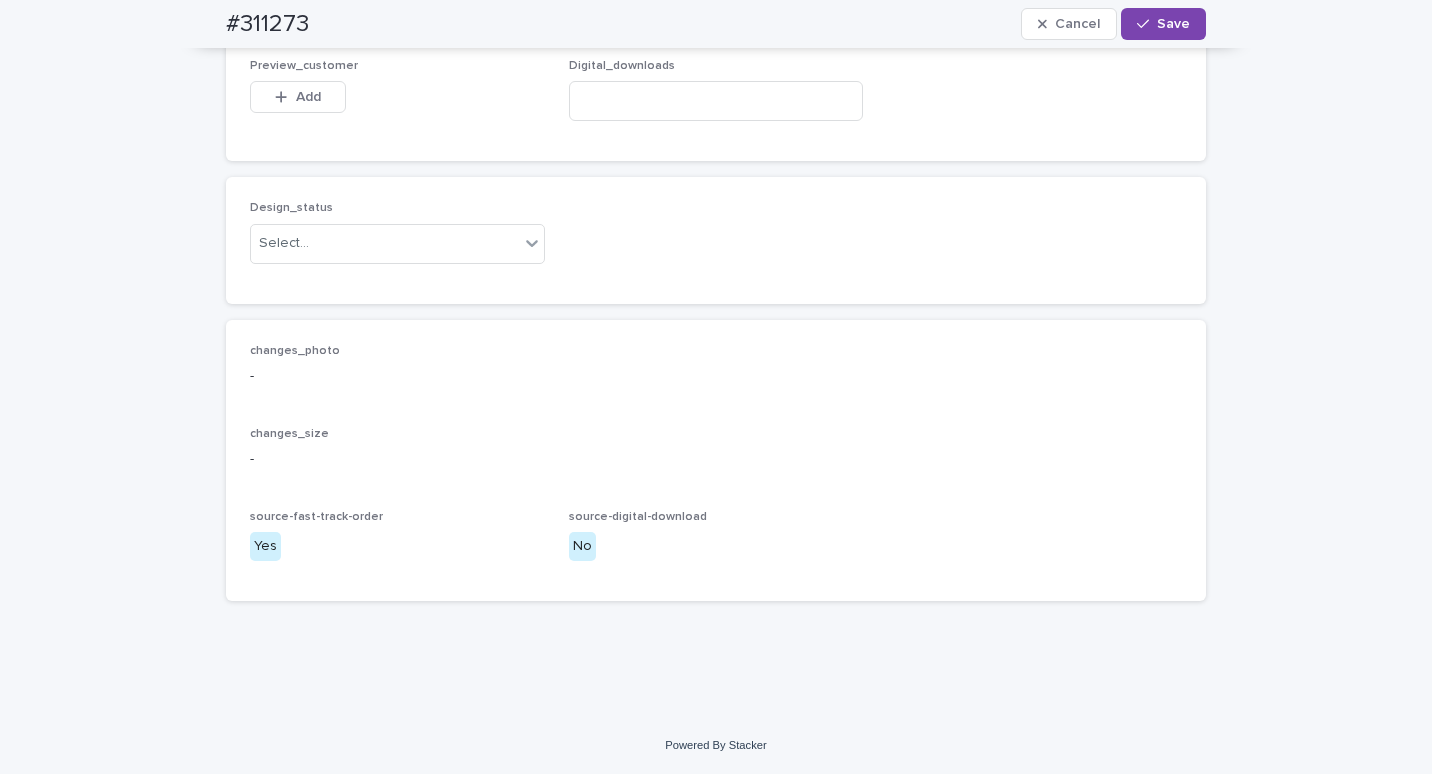 scroll, scrollTop: 1553, scrollLeft: 0, axis: vertical 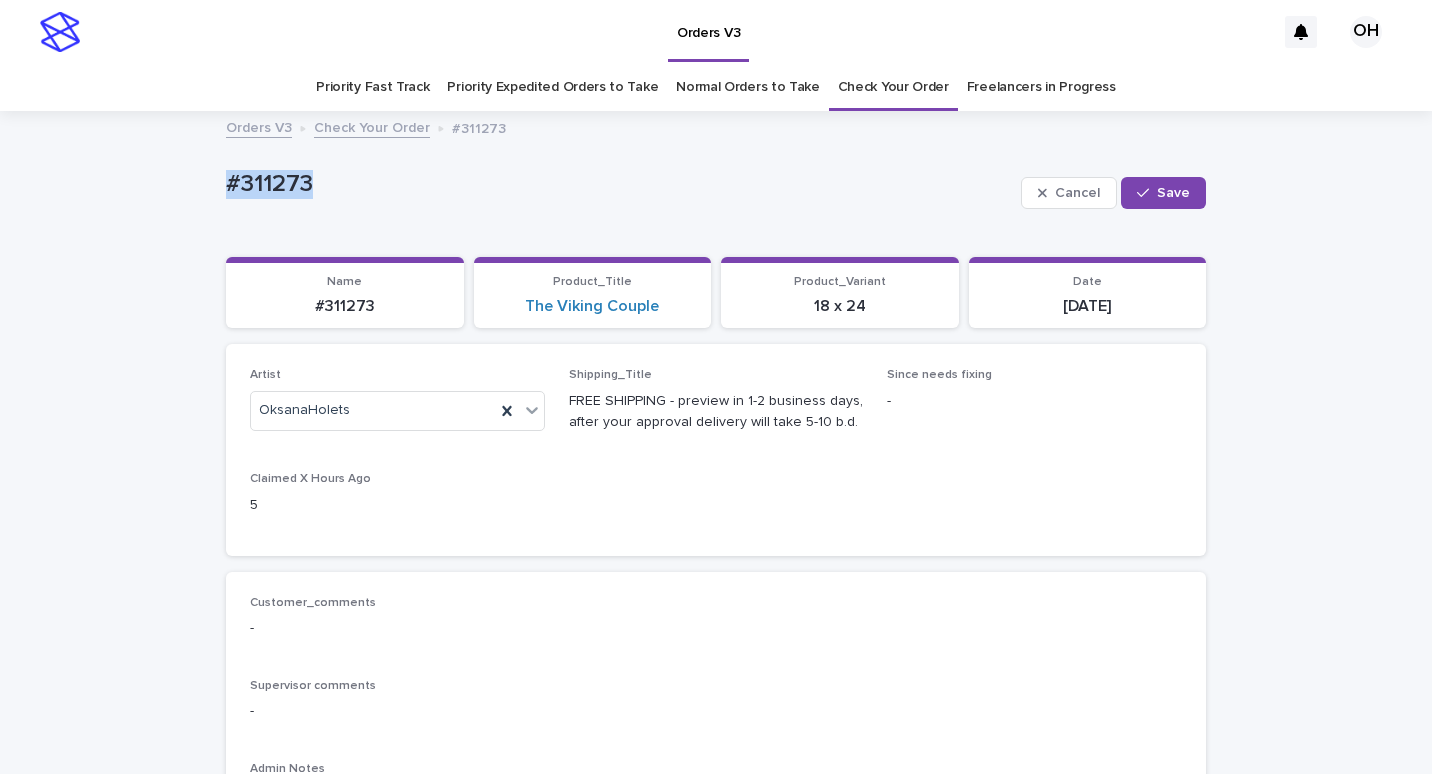 drag, startPoint x: 394, startPoint y: 194, endPoint x: 191, endPoint y: 190, distance: 203.0394 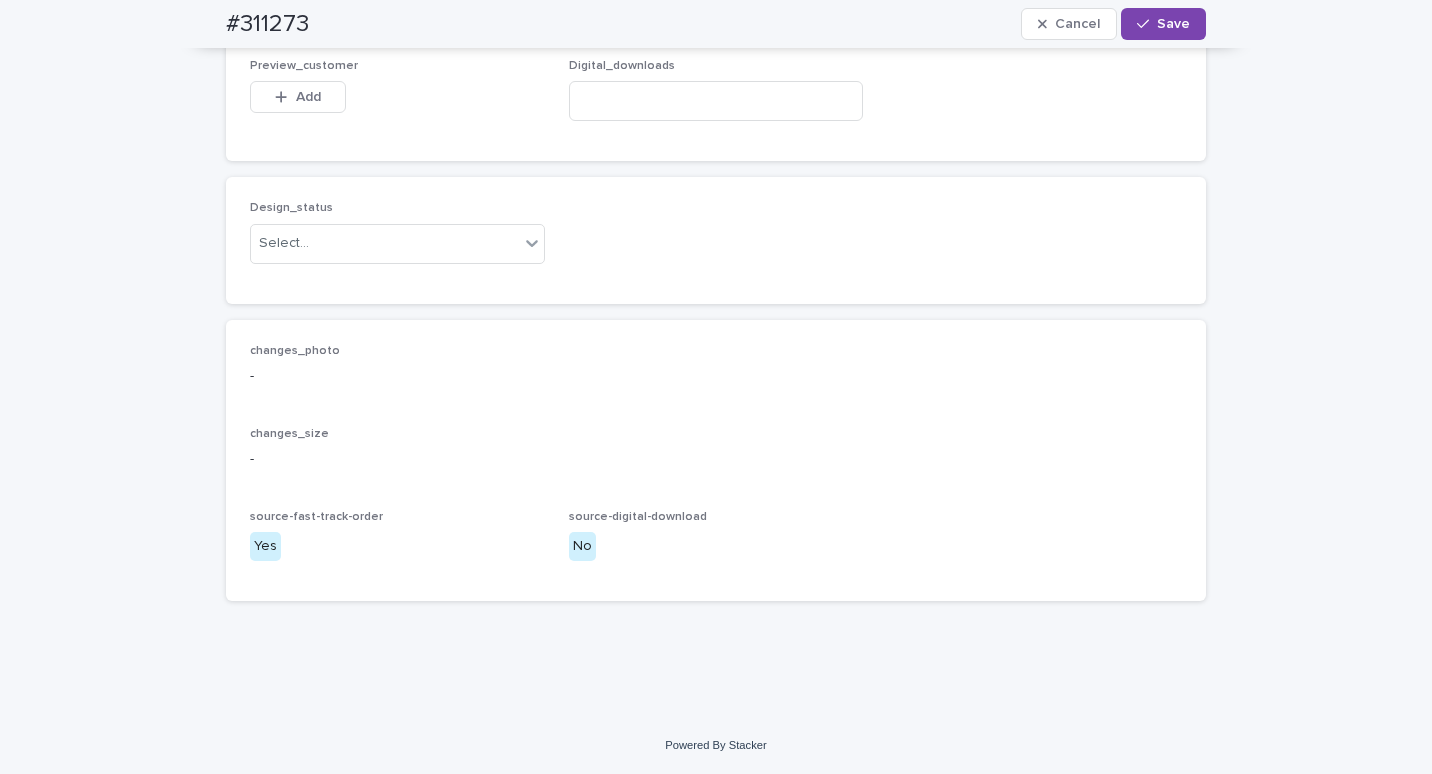 scroll, scrollTop: 1500, scrollLeft: 0, axis: vertical 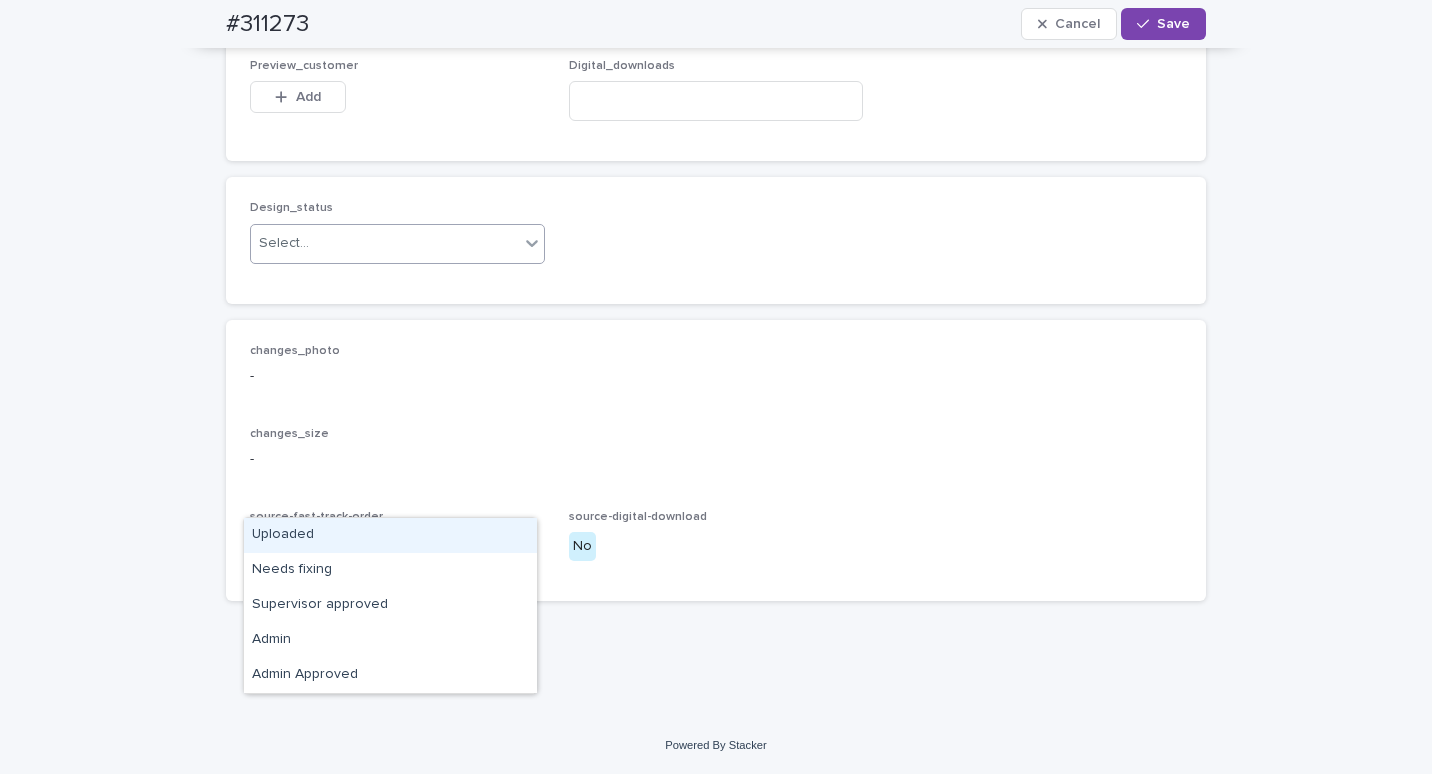 click on "Select..." at bounding box center [385, 243] 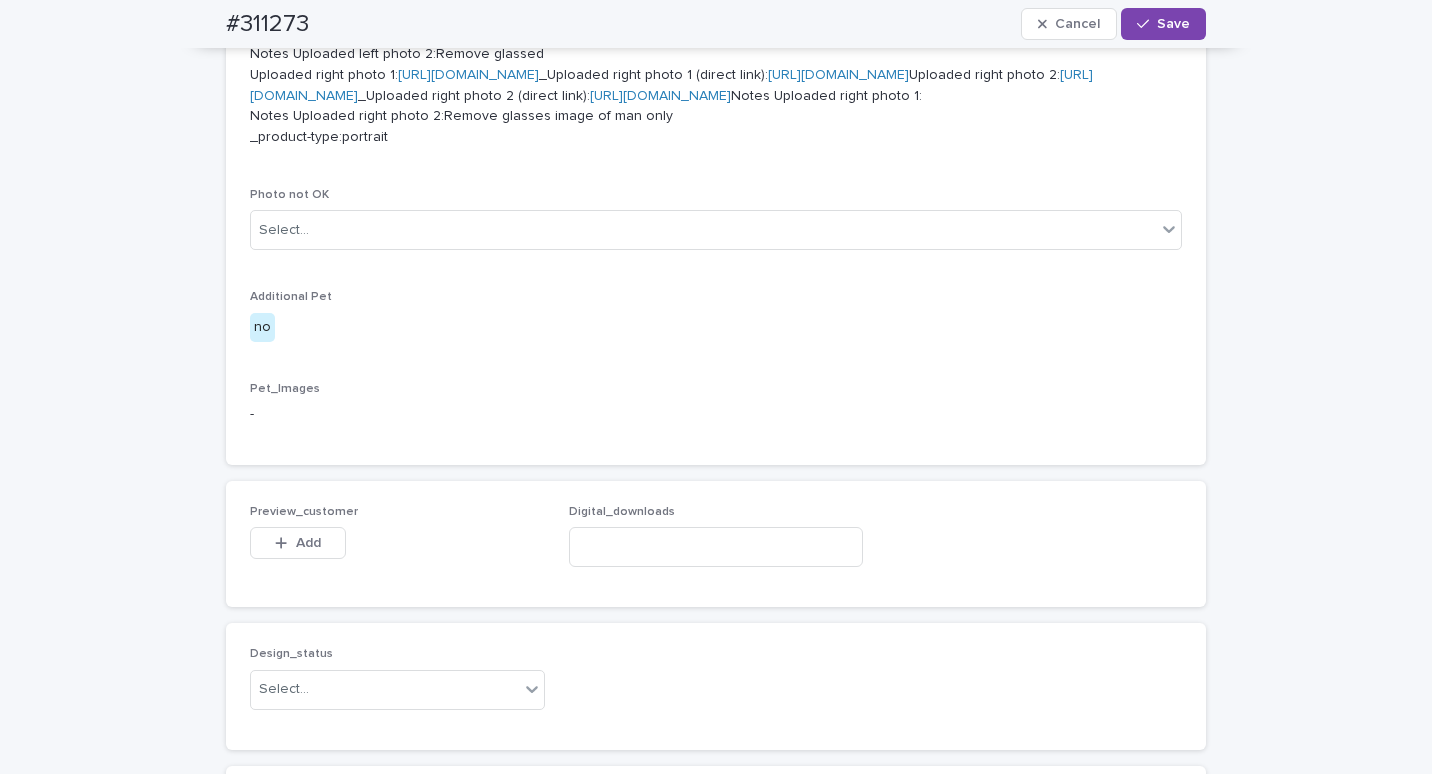 scroll, scrollTop: 900, scrollLeft: 0, axis: vertical 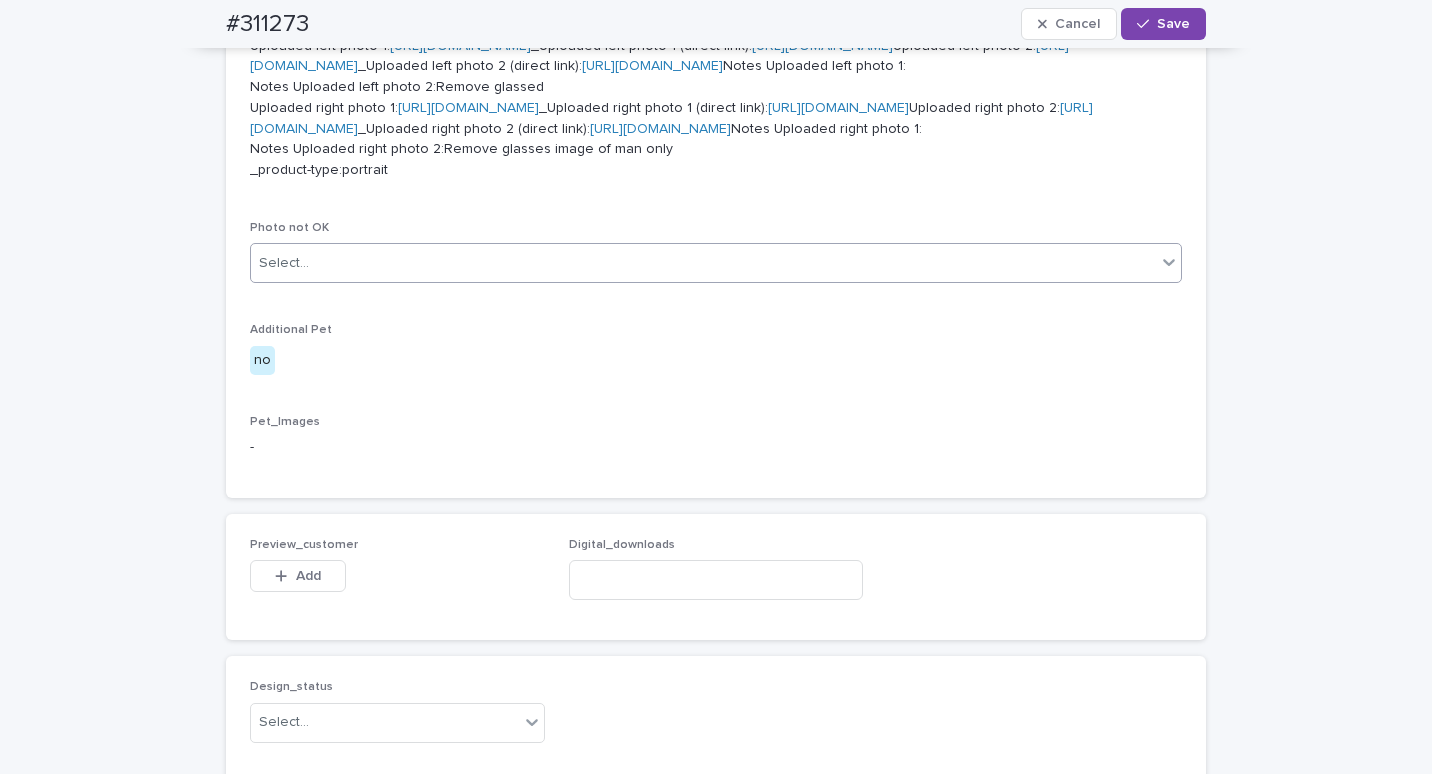 click on "Select..." at bounding box center [716, 263] 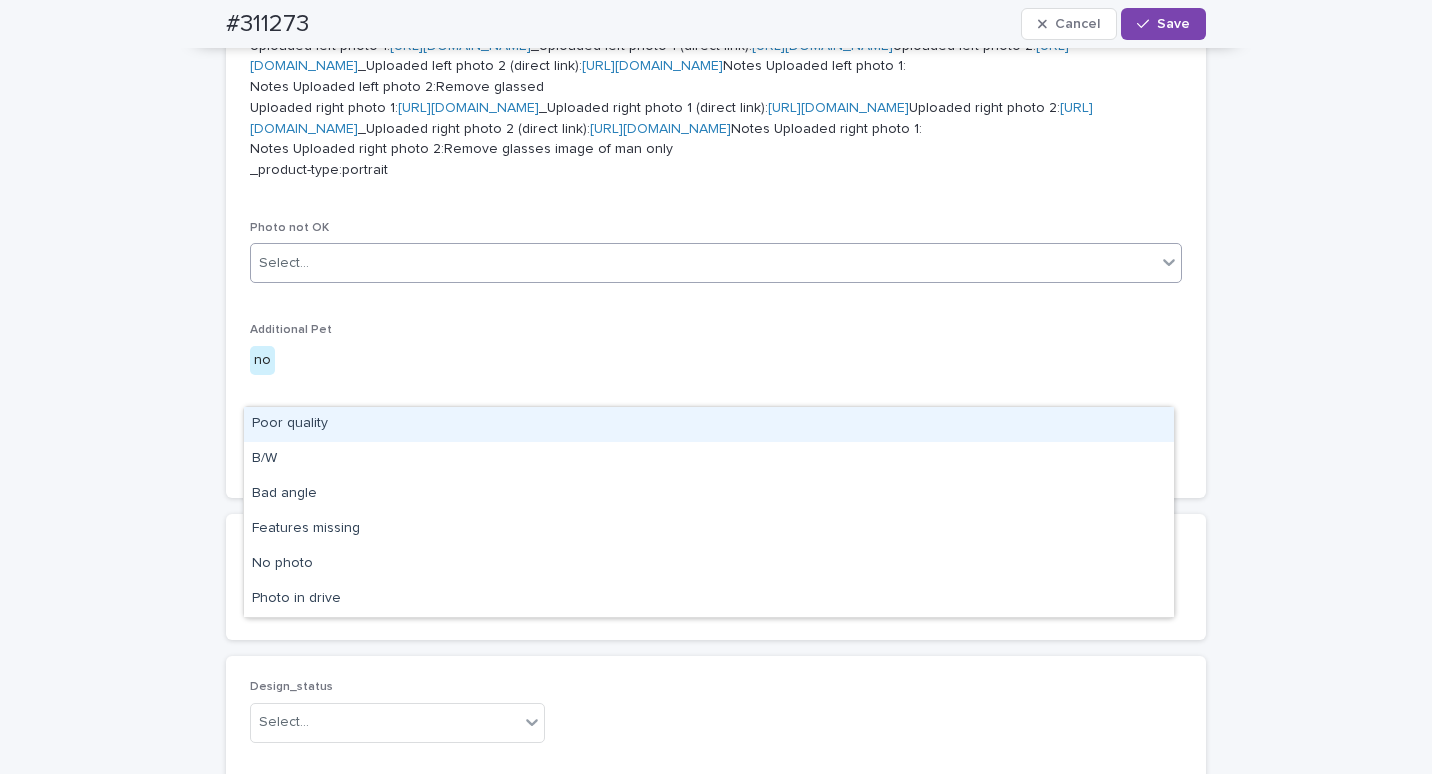 click on "Poor quality" at bounding box center (709, 424) 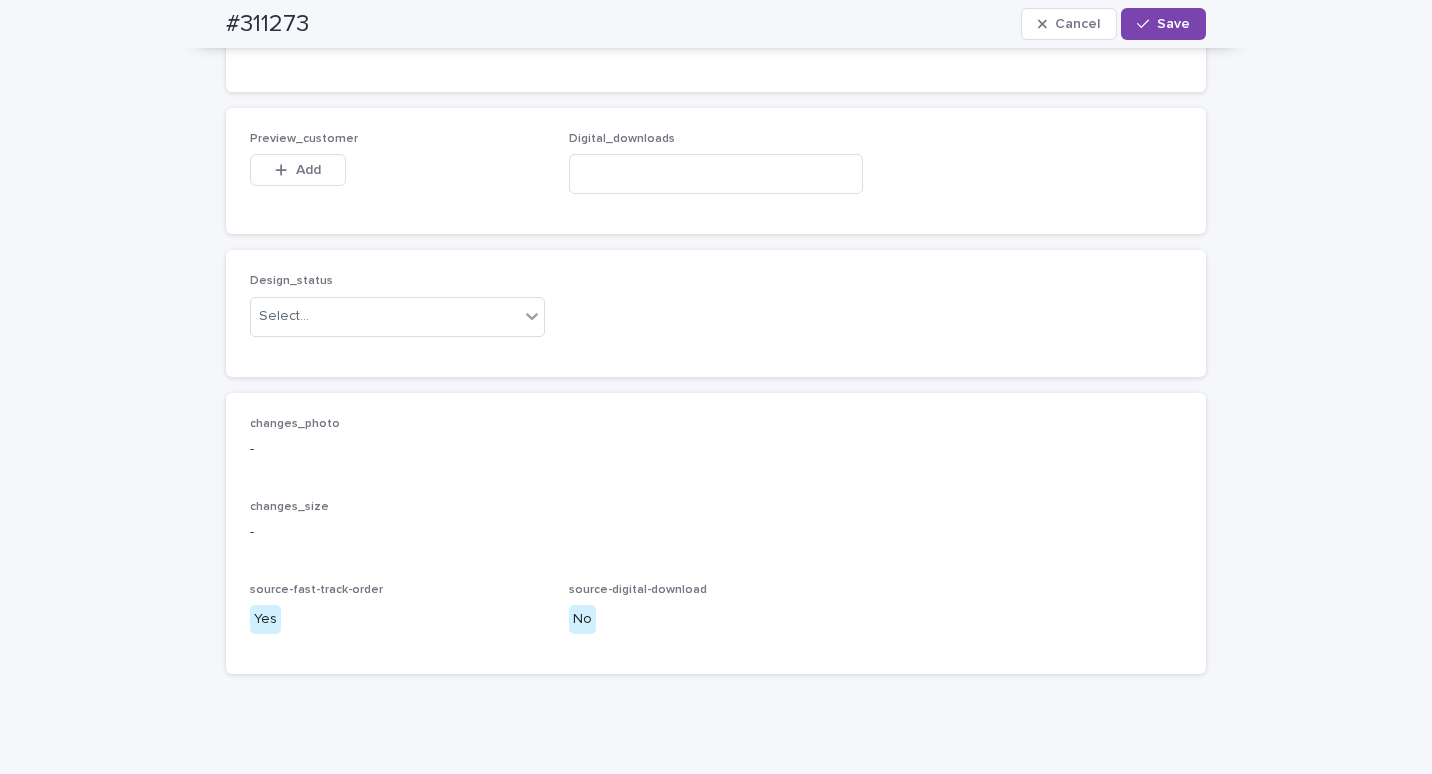 scroll, scrollTop: 1000, scrollLeft: 0, axis: vertical 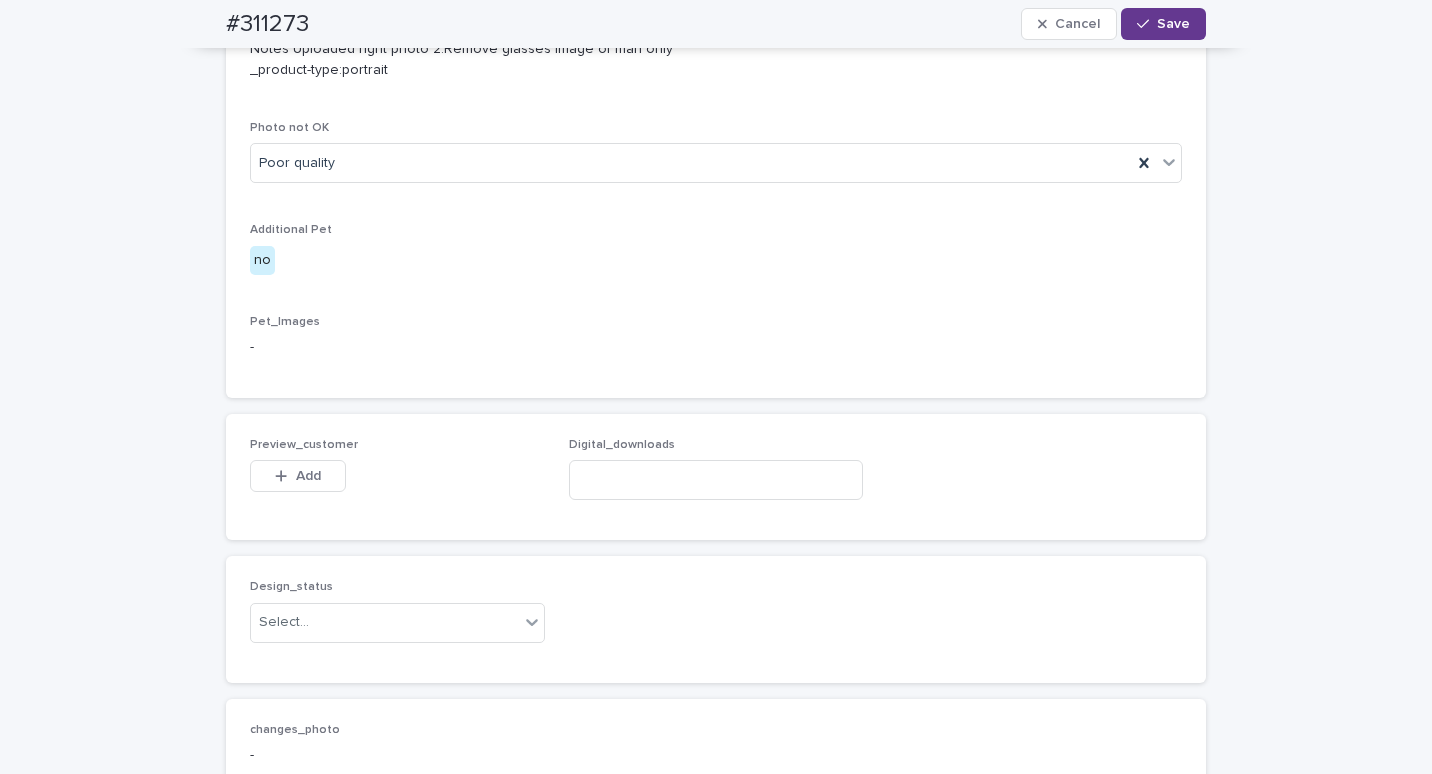 click on "Save" at bounding box center [1163, 24] 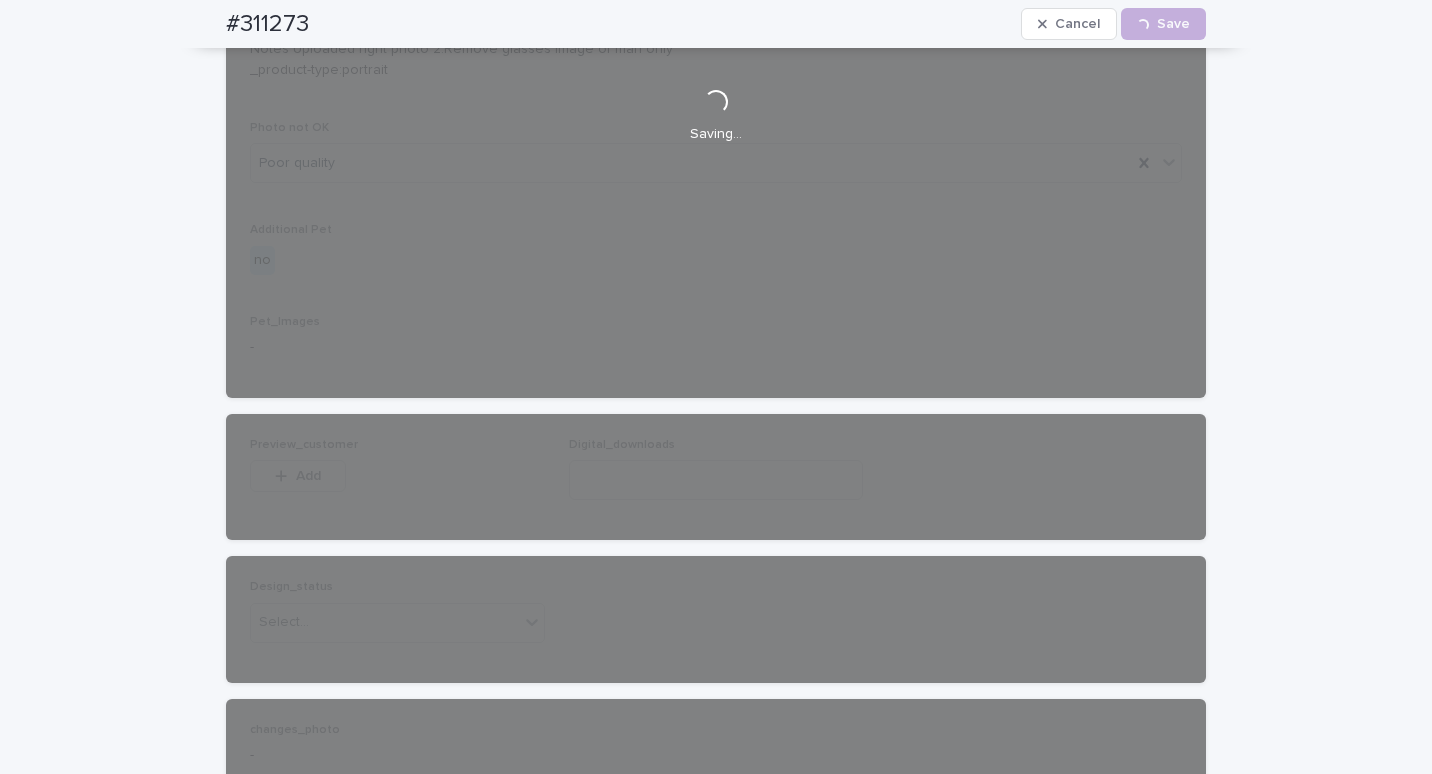 scroll, scrollTop: 971, scrollLeft: 0, axis: vertical 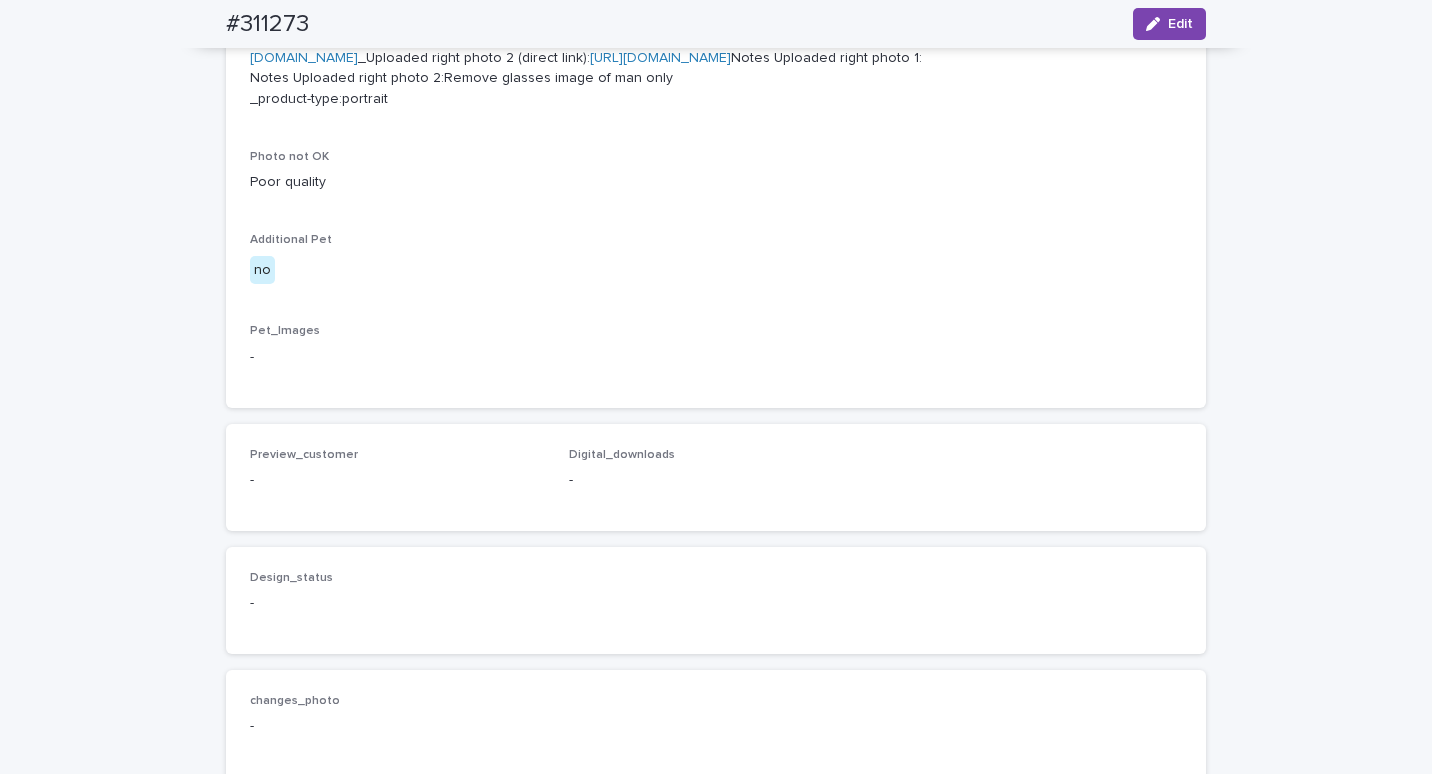 click on "Loading... Saving… Loading... Saving… #311273 Edit #311273 Edit Sorry, there was an error saving your record. Please try again. Please fill out the required fields below. Loading... Saving… Loading... Saving… Loading... Saving… Name #311273 Product_Title The Viking Couple   Product_Variant 18 x 24 Date [DATE] Loading... Saving… Artist OksanaHolets   Shipping_Title FREE SHIPPING - preview in 1-2 business days, after your approval delivery will take 5-10 b.d. Since needs fixing - Claimed X Hours Ago 6 Loading... Saving… Customer_comments - Supervisor comments - Admin Notes - Loading... Saving… Client_Images Uploaded left photo 1: [URL][DOMAIN_NAME]
_Uploaded left photo 1 (direct link):
Uploaded left photo 2:
_Uploaded left photo 2 (direct link):" at bounding box center [716, 105] 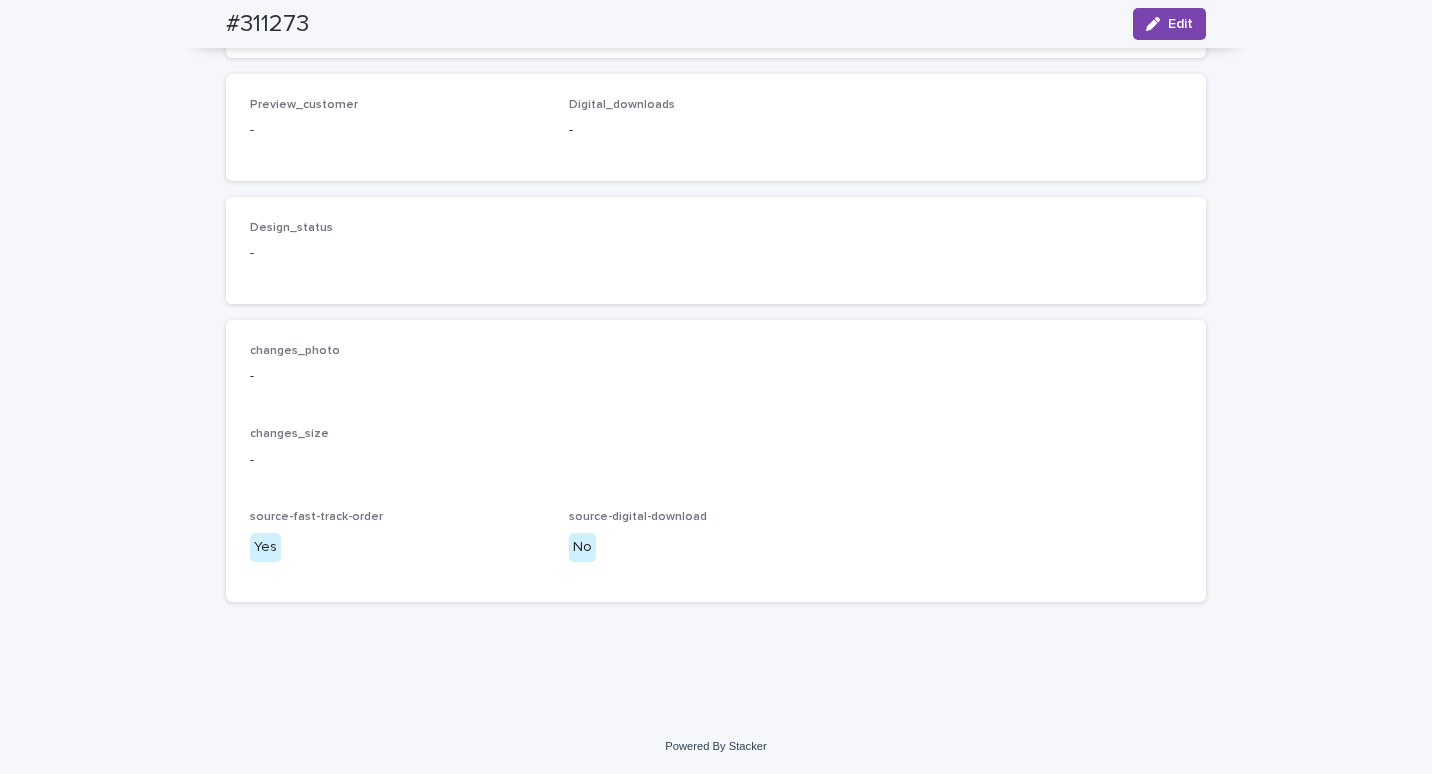 scroll, scrollTop: 1196, scrollLeft: 0, axis: vertical 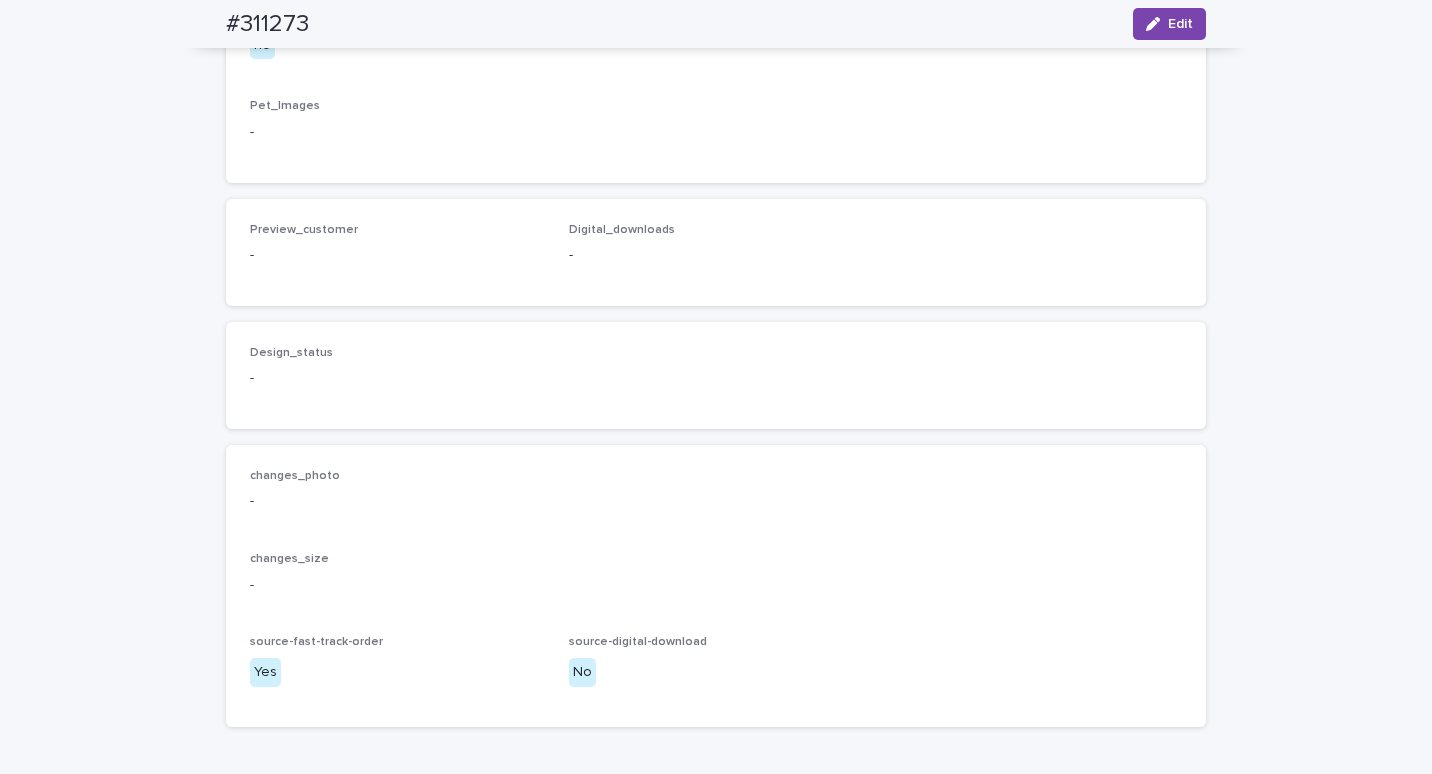 click on "Loading... Saving… Loading... Saving… #311273 Edit #311273 Edit Sorry, there was an error saving your record. Please try again. Please fill out the required fields below. Loading... Saving… Loading... Saving… Loading... Saving… Name #311273 Product_Title The Viking Couple   Product_Variant 18 x 24 Date [DATE] Loading... Saving… Artist OksanaHolets   Shipping_Title FREE SHIPPING - preview in 1-2 business days, after your approval delivery will take 5-10 b.d. Since needs fixing - Claimed X Hours Ago 6 Loading... Saving… Customer_comments - Supervisor comments - Admin Notes - Loading... Saving… Client_Images Uploaded left photo 1: [URL][DOMAIN_NAME]
_Uploaded left photo 1 (direct link):
Uploaded left photo 2:
_Uploaded left photo 2 (direct link):" at bounding box center (716, -120) 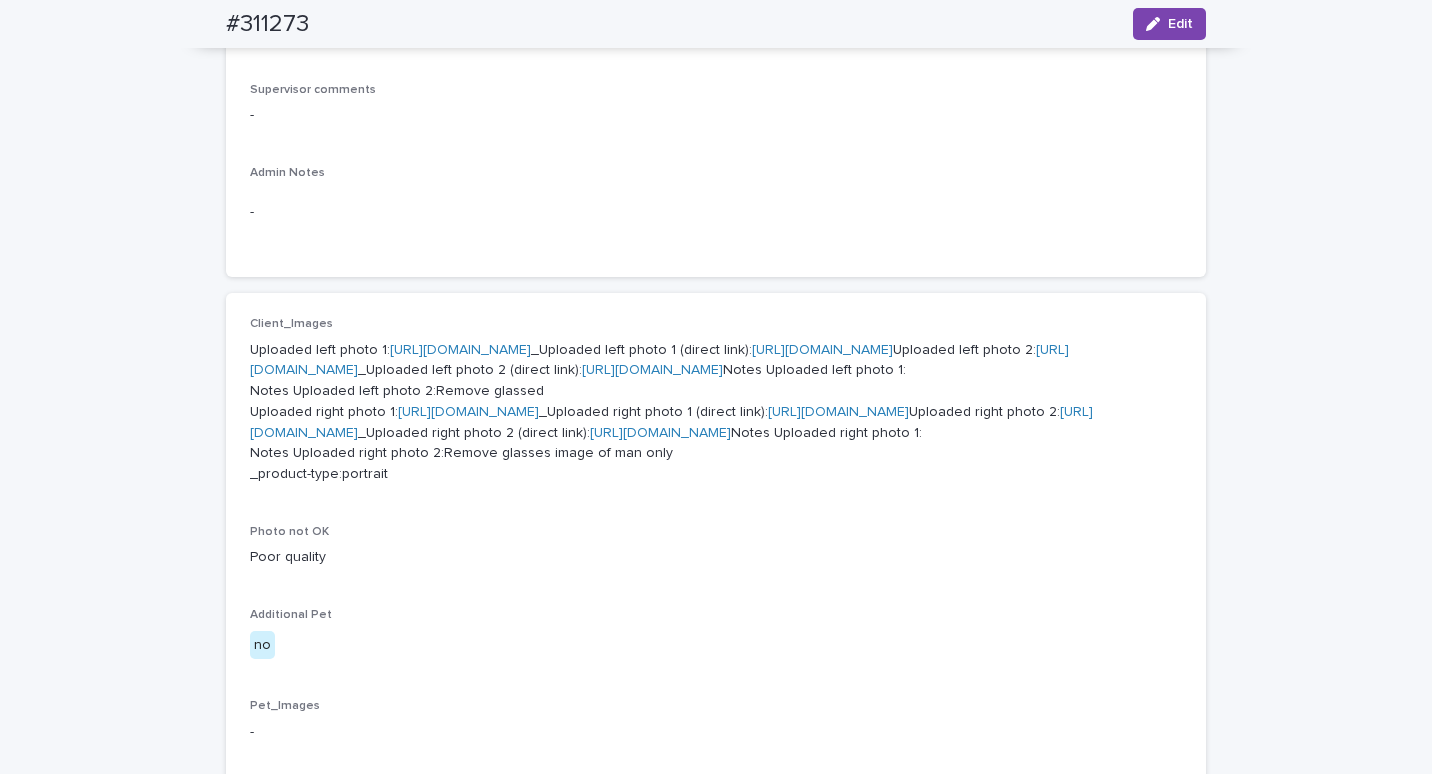 scroll, scrollTop: 800, scrollLeft: 0, axis: vertical 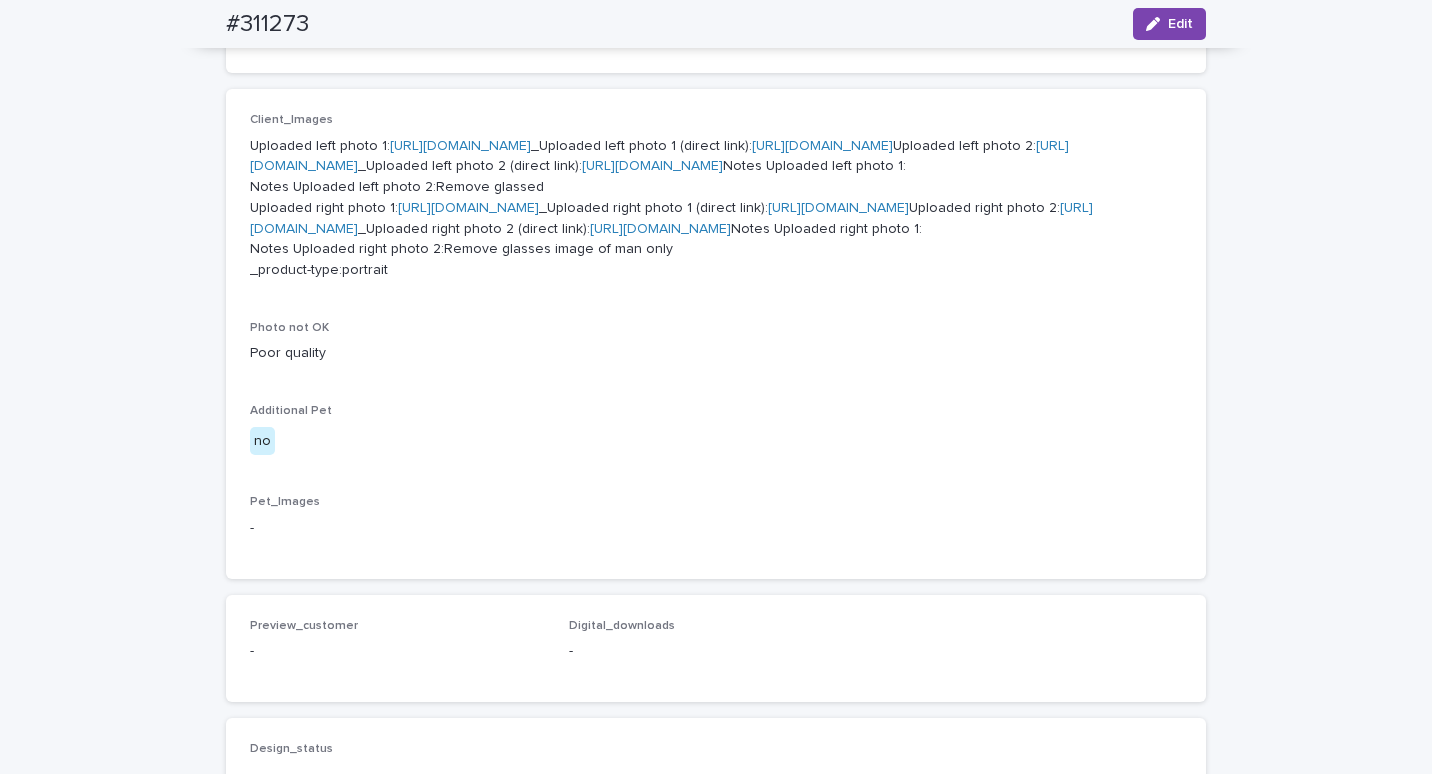 click on "[URL][DOMAIN_NAME]" at bounding box center (671, 218) 